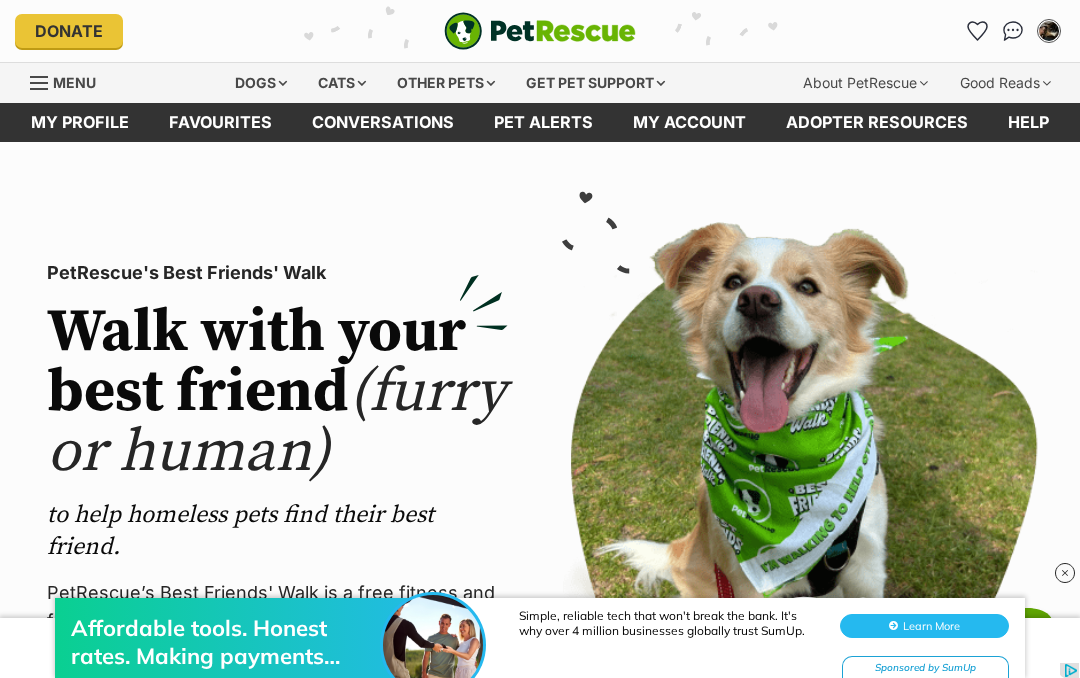 scroll, scrollTop: 0, scrollLeft: 0, axis: both 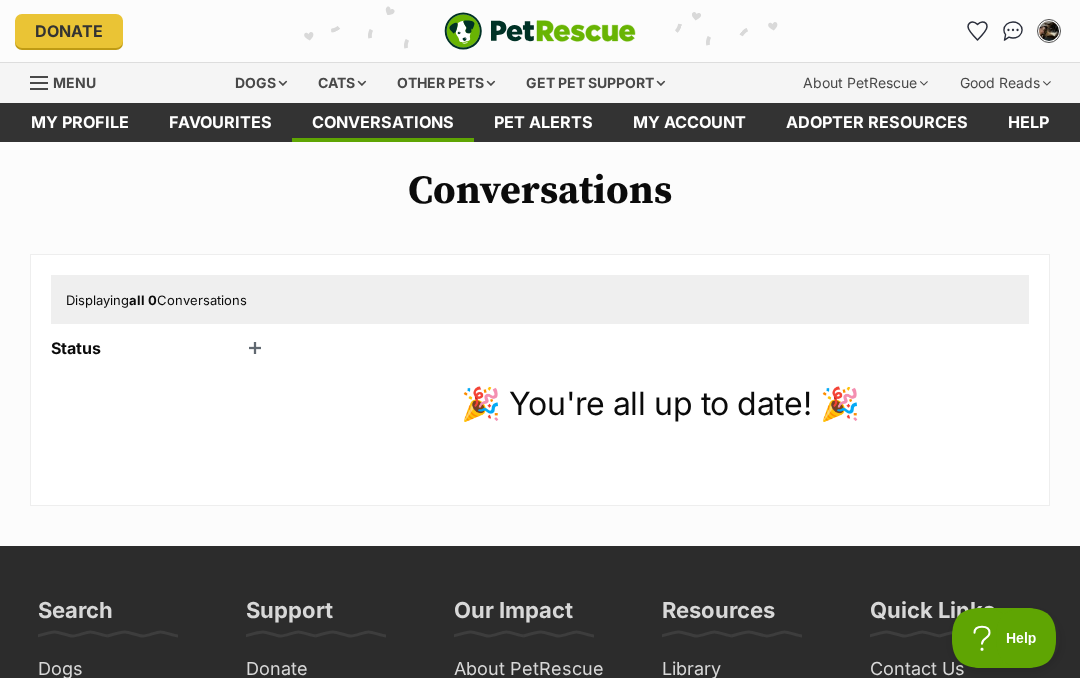 click at bounding box center [977, 31] 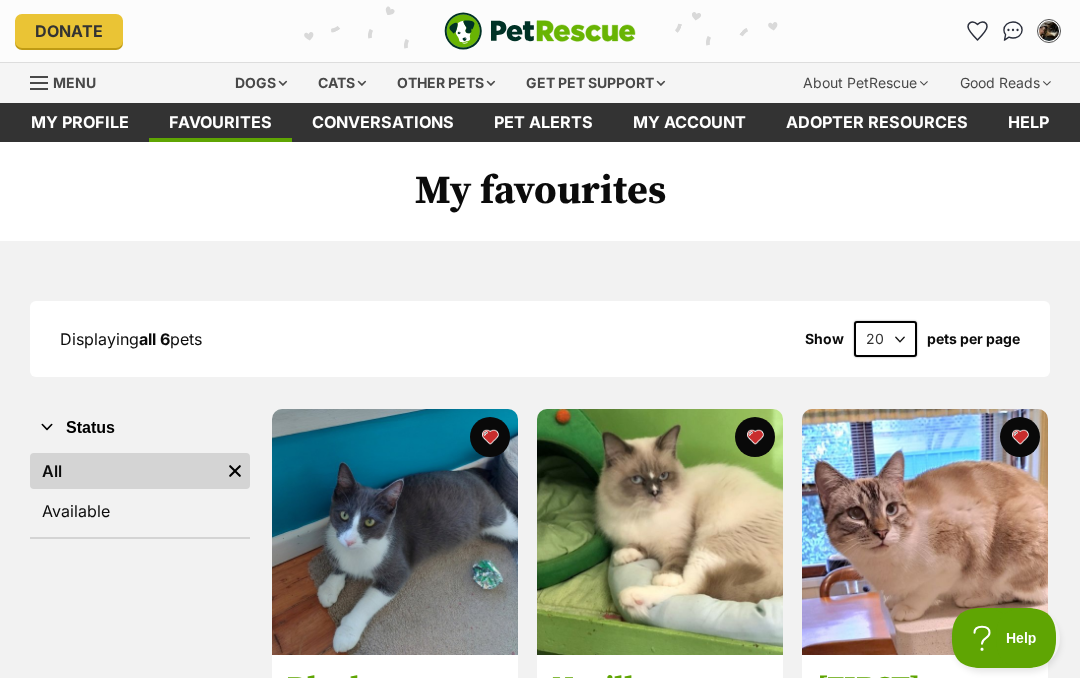 scroll, scrollTop: 0, scrollLeft: 0, axis: both 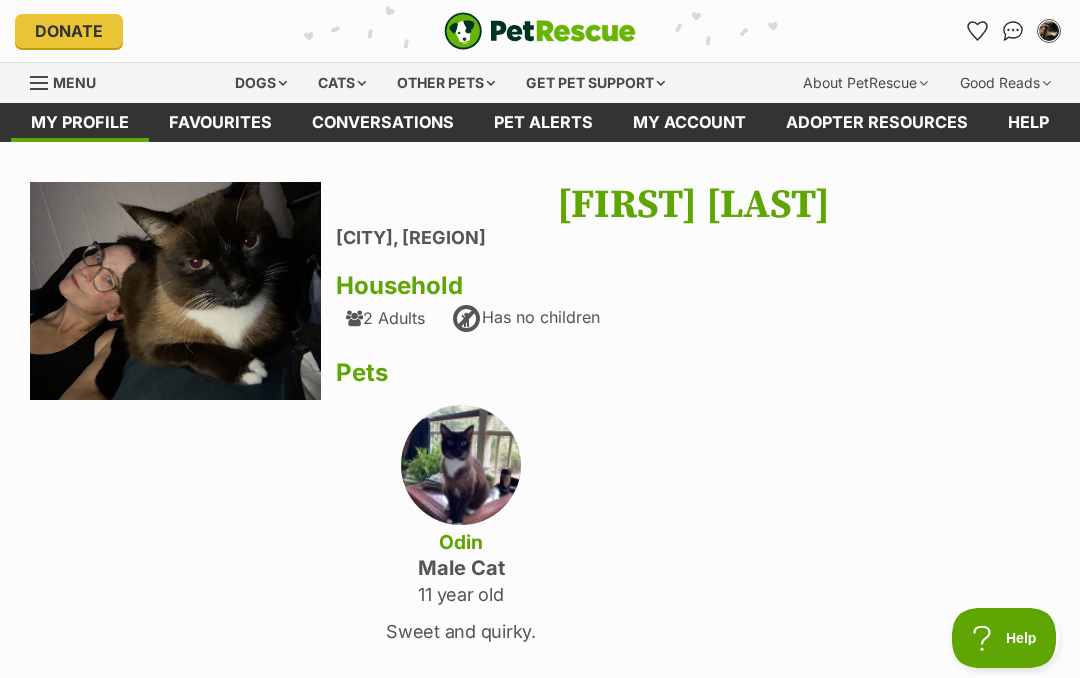 click at bounding box center (461, 465) 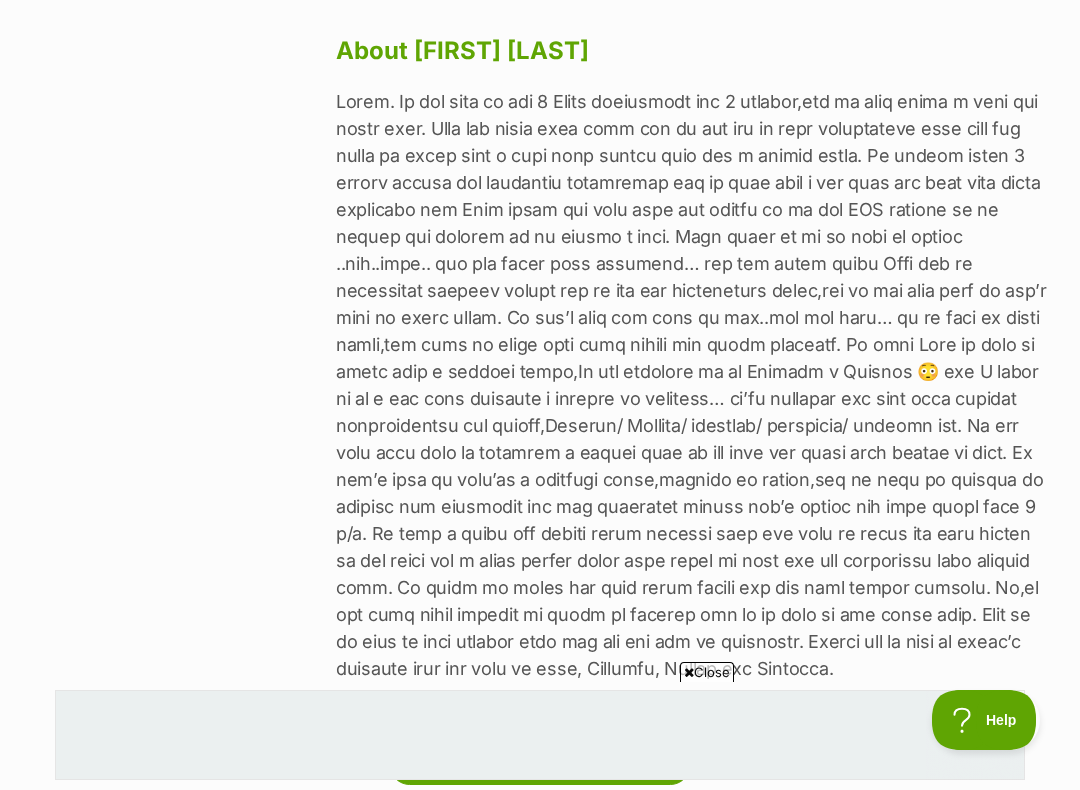 scroll, scrollTop: 0, scrollLeft: 0, axis: both 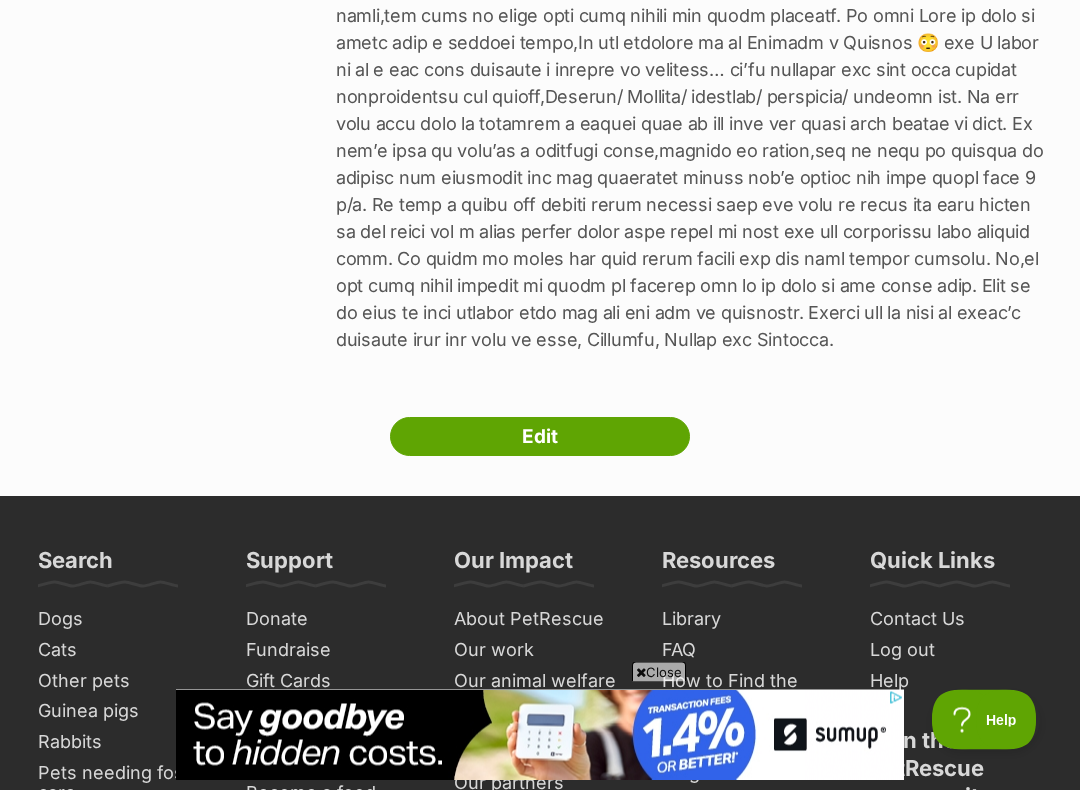 click on "Edit" at bounding box center [540, 438] 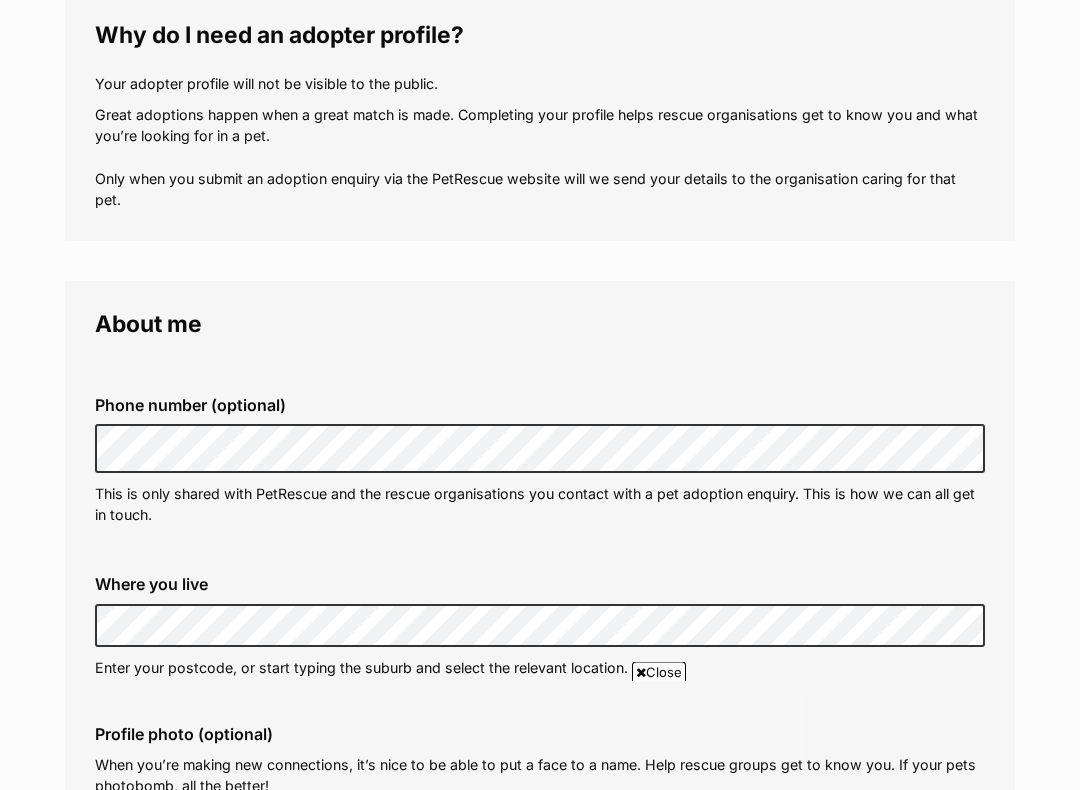 scroll, scrollTop: 299, scrollLeft: 0, axis: vertical 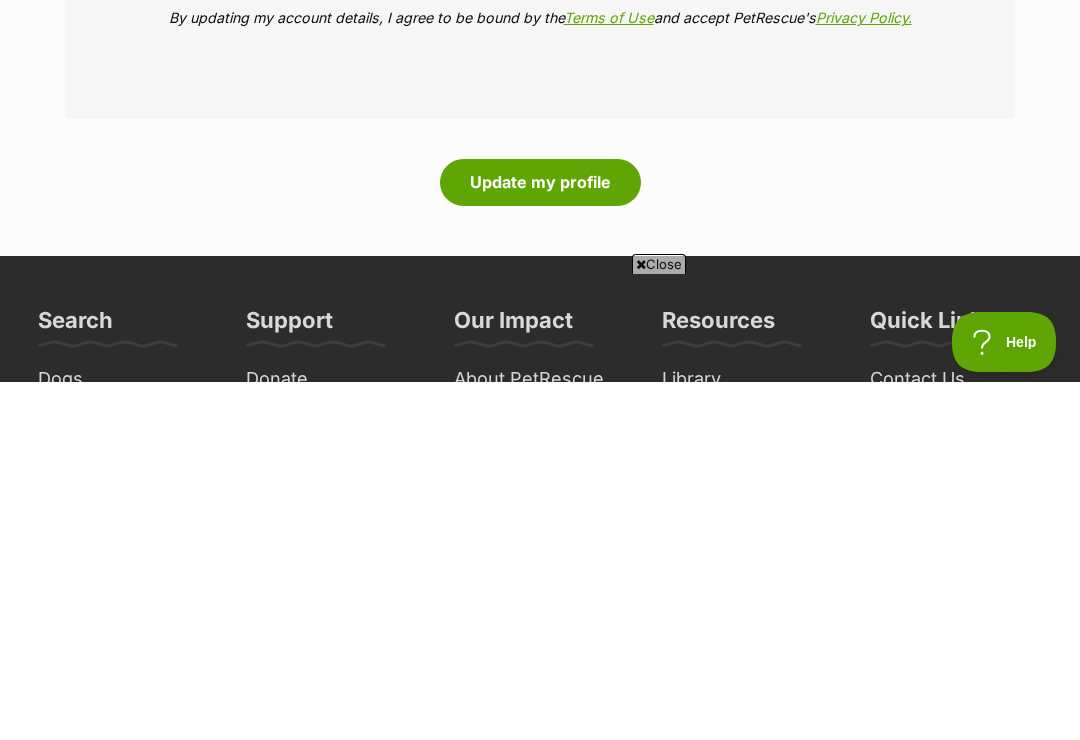 click on "Update my profile" at bounding box center [540, 540] 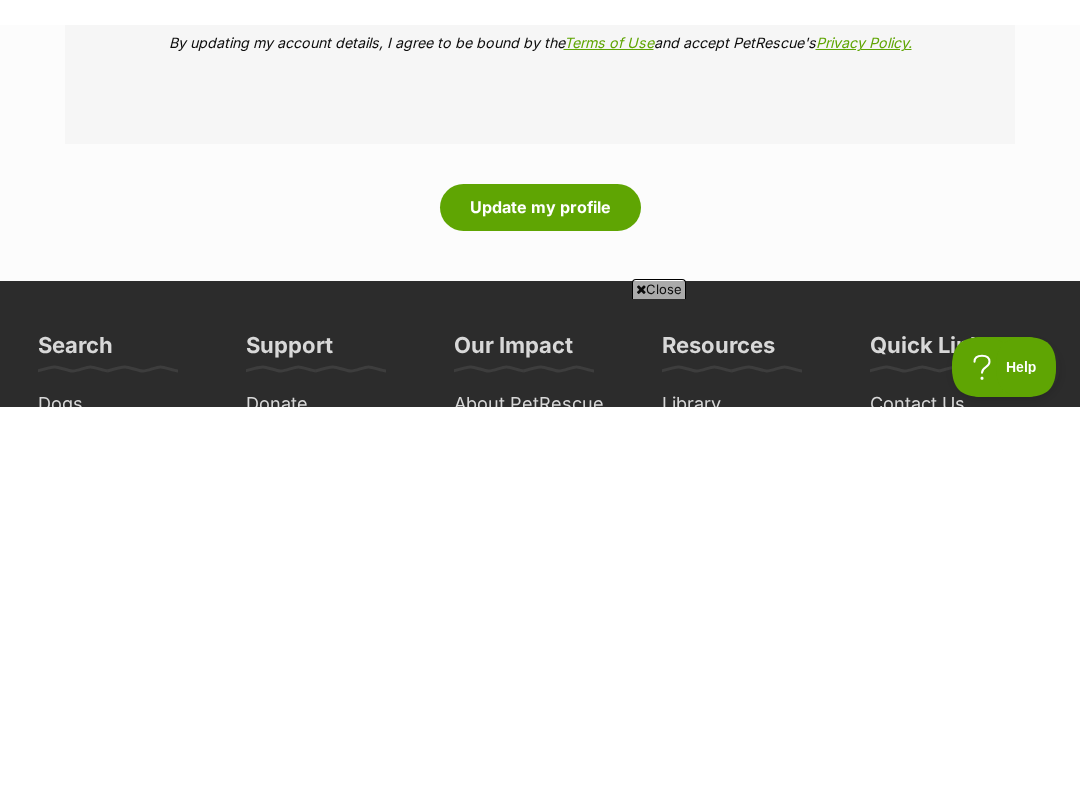 scroll, scrollTop: 3527, scrollLeft: 0, axis: vertical 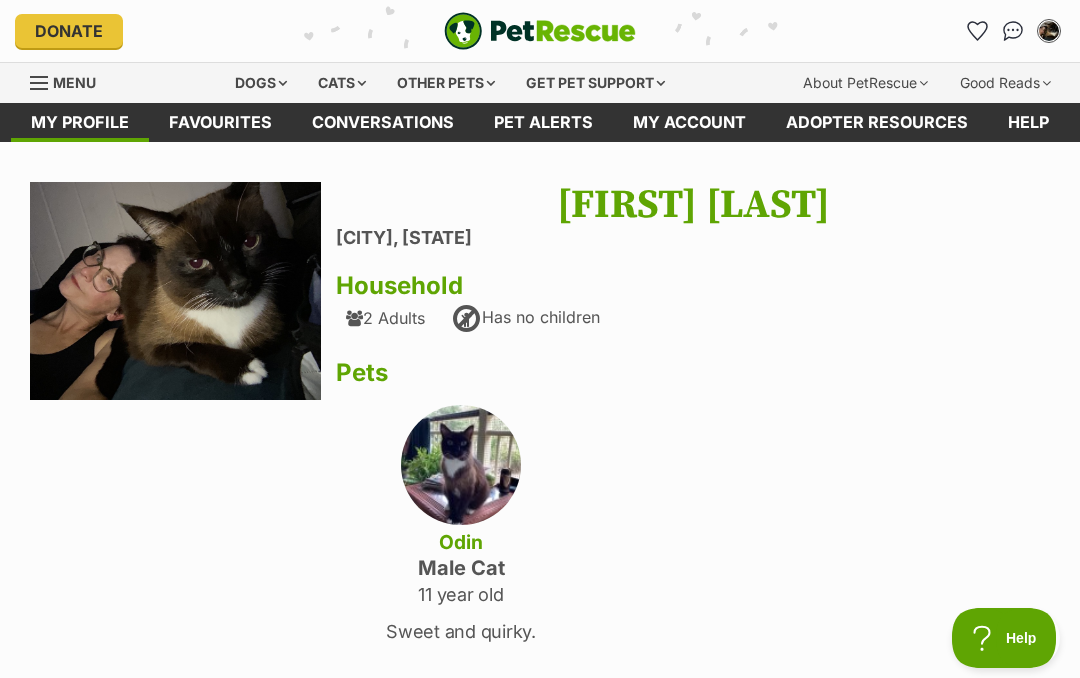 click on "Favourites" at bounding box center [220, 122] 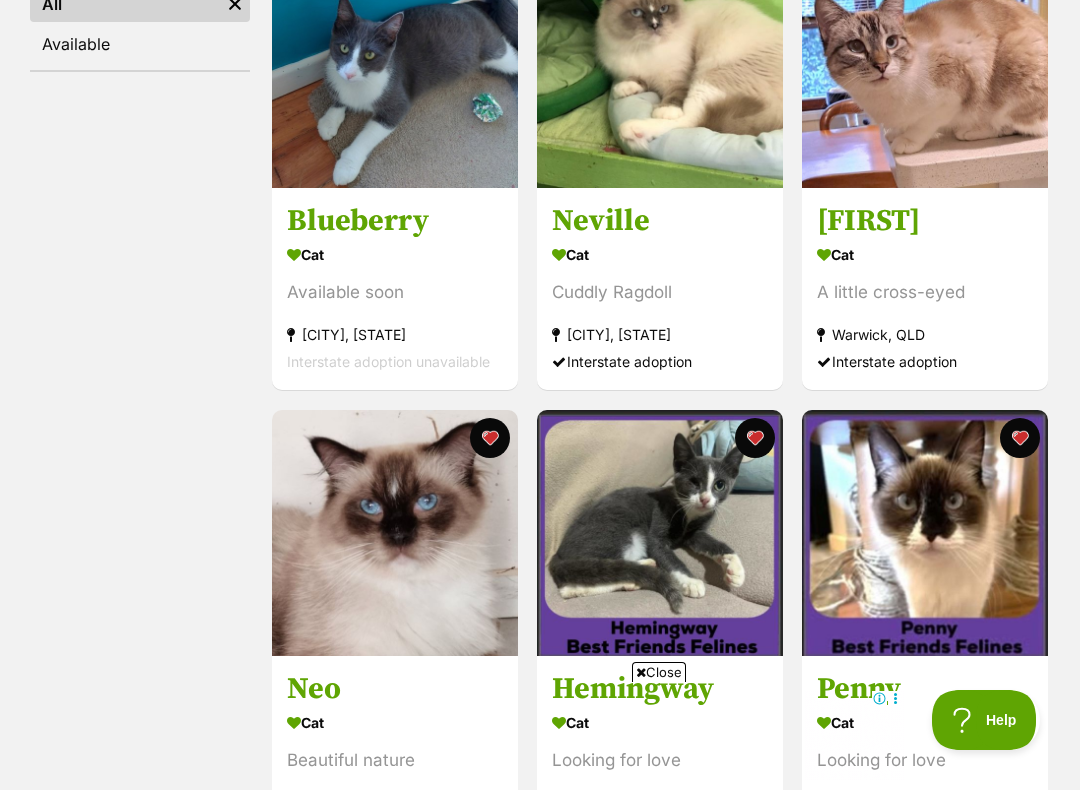 scroll, scrollTop: 633, scrollLeft: 0, axis: vertical 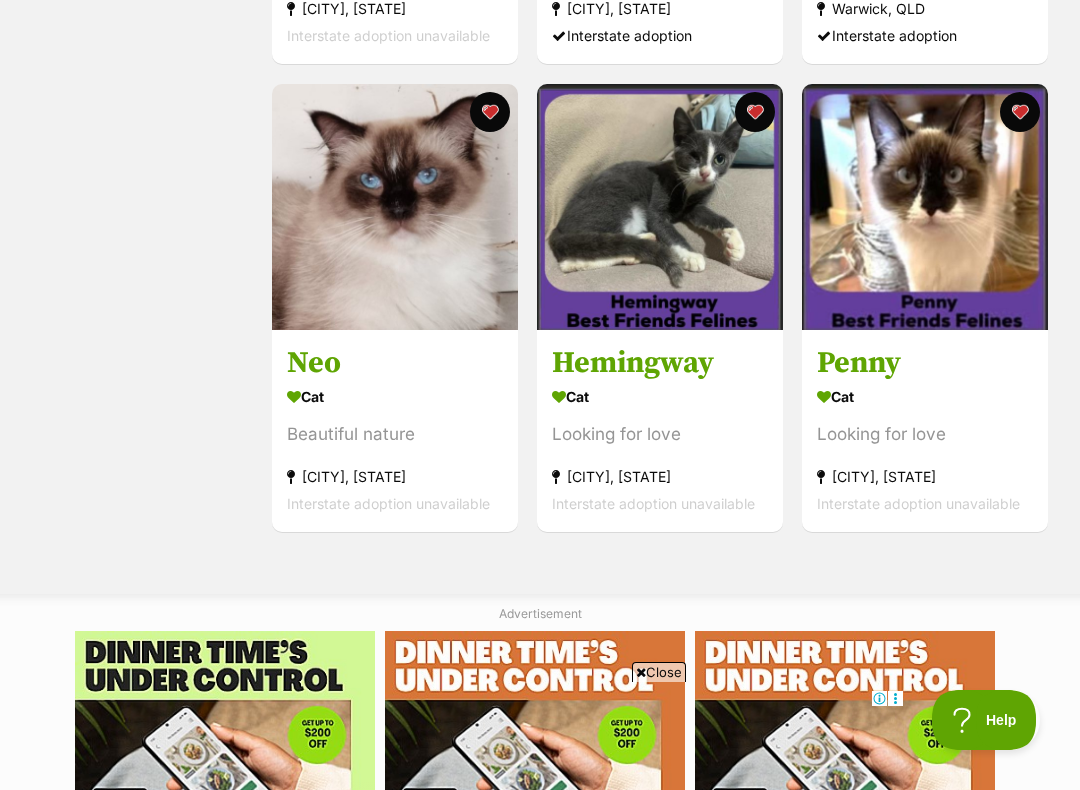 click at bounding box center (395, 207) 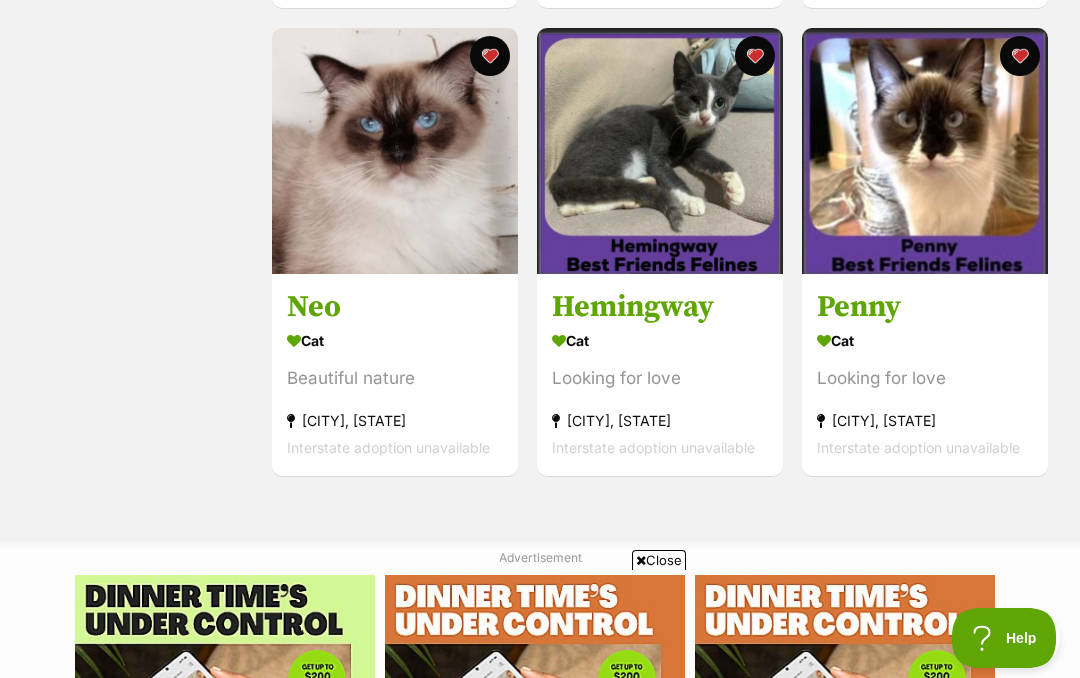 scroll, scrollTop: 0, scrollLeft: 0, axis: both 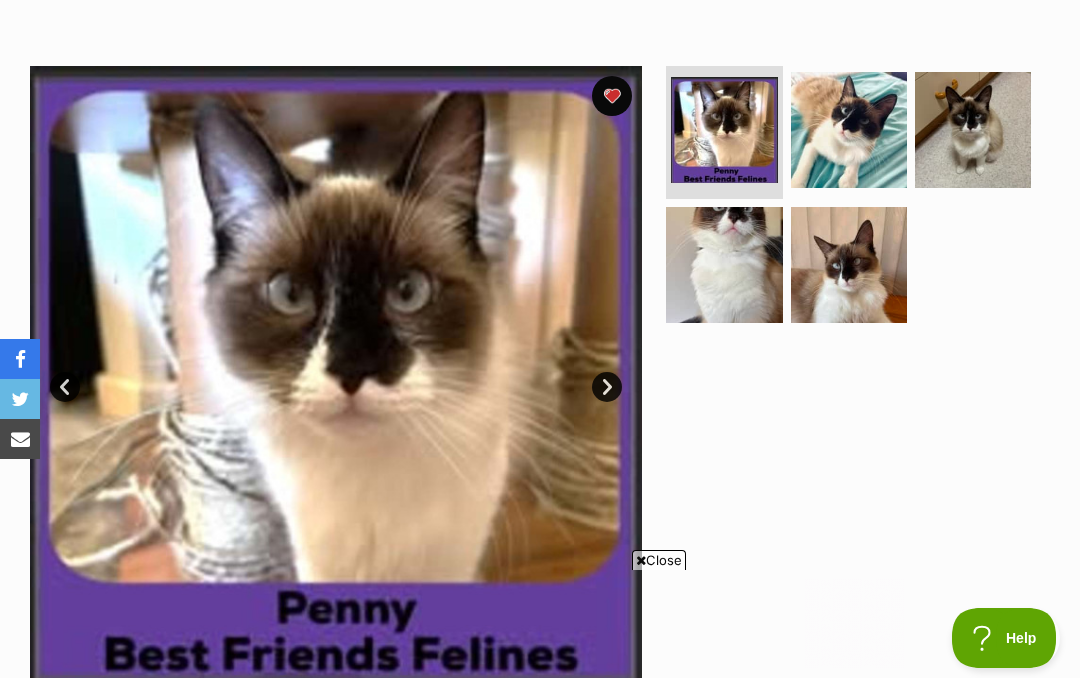 click at bounding box center [849, 130] 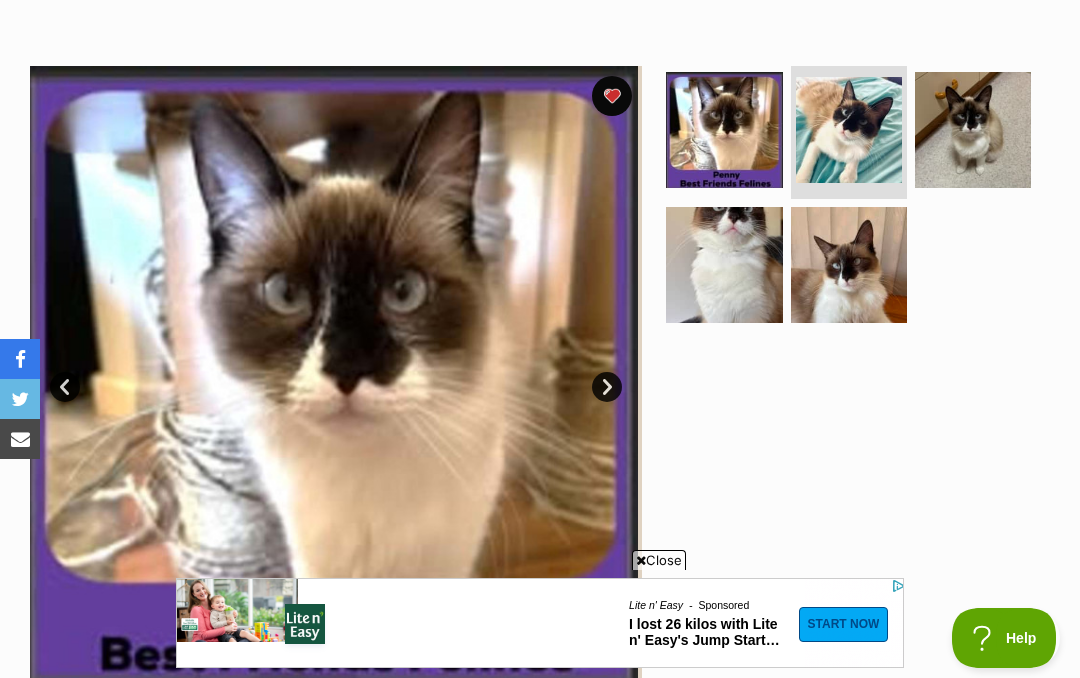 scroll, scrollTop: 0, scrollLeft: 0, axis: both 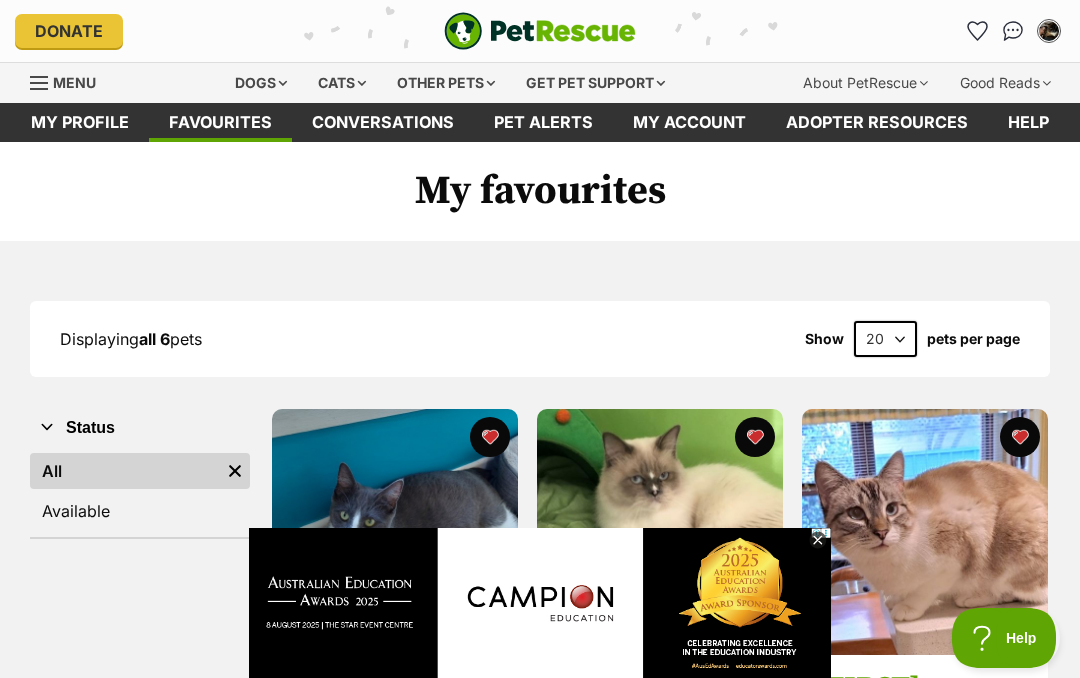 click on "Cats" at bounding box center [342, 83] 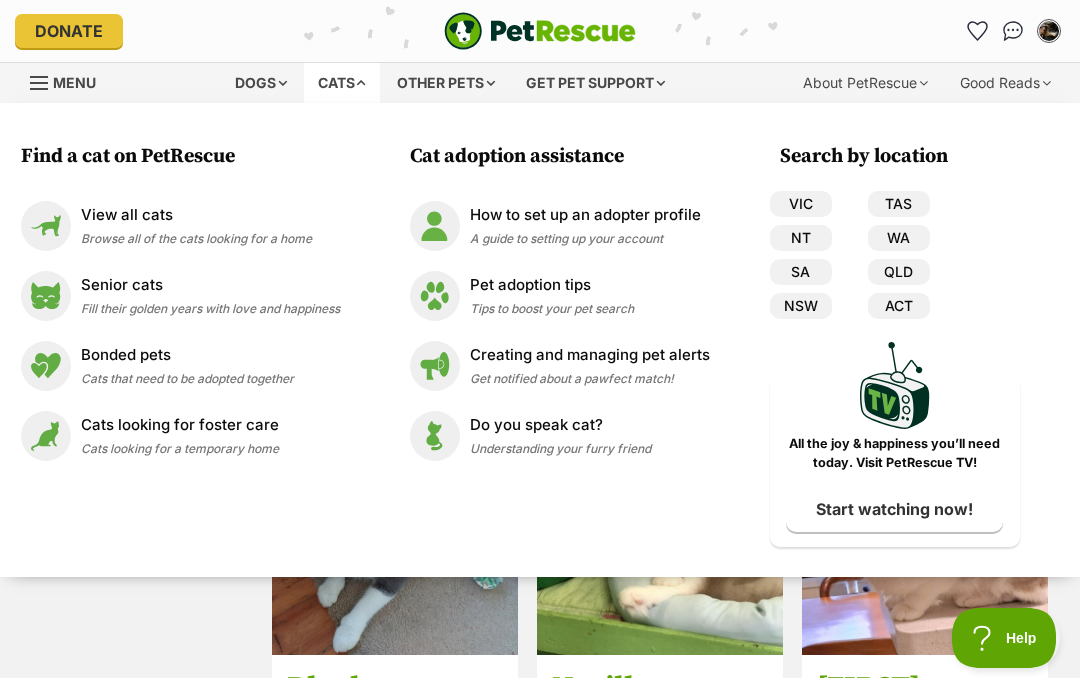 click on "Bonded pets" at bounding box center [187, 355] 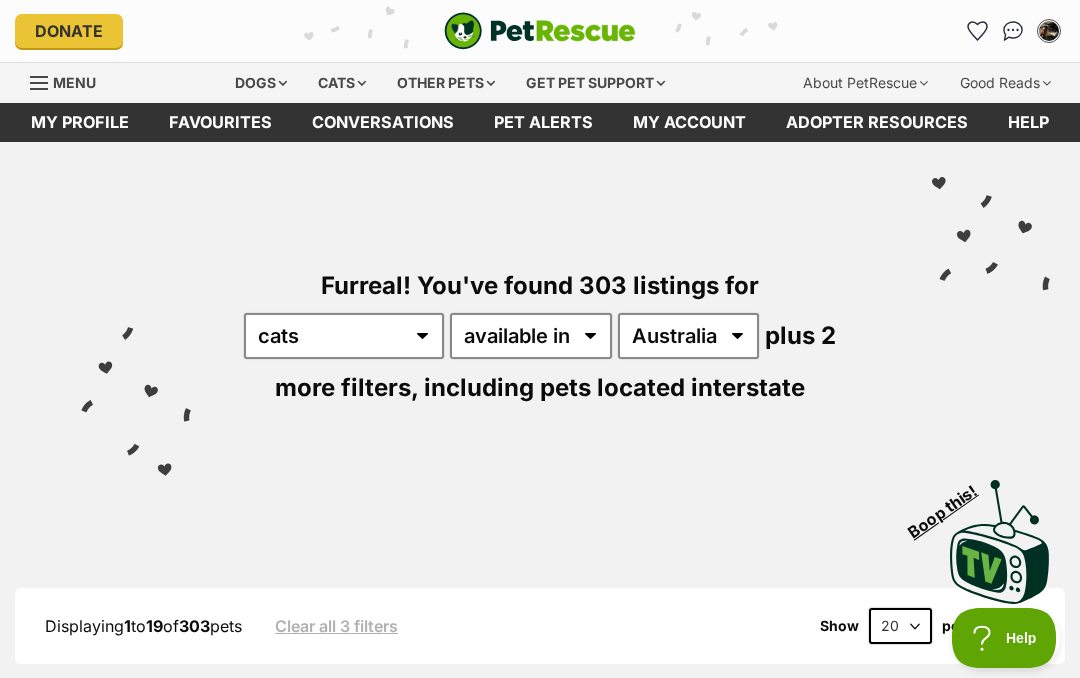 scroll, scrollTop: 0, scrollLeft: 0, axis: both 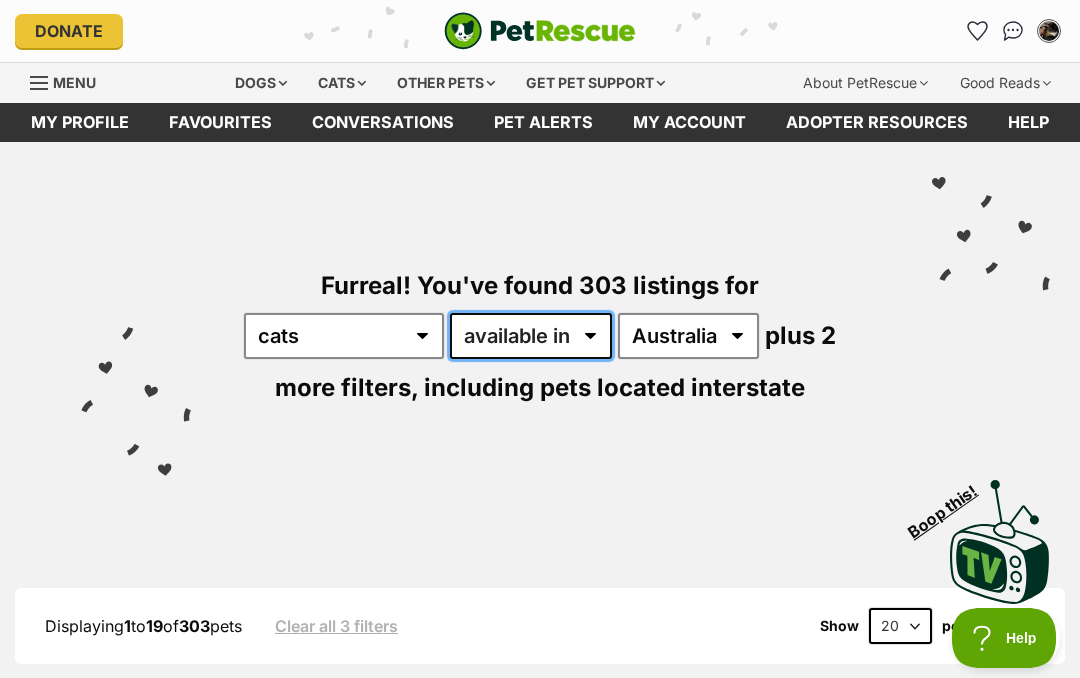 click on "available in
located in" at bounding box center (531, 336) 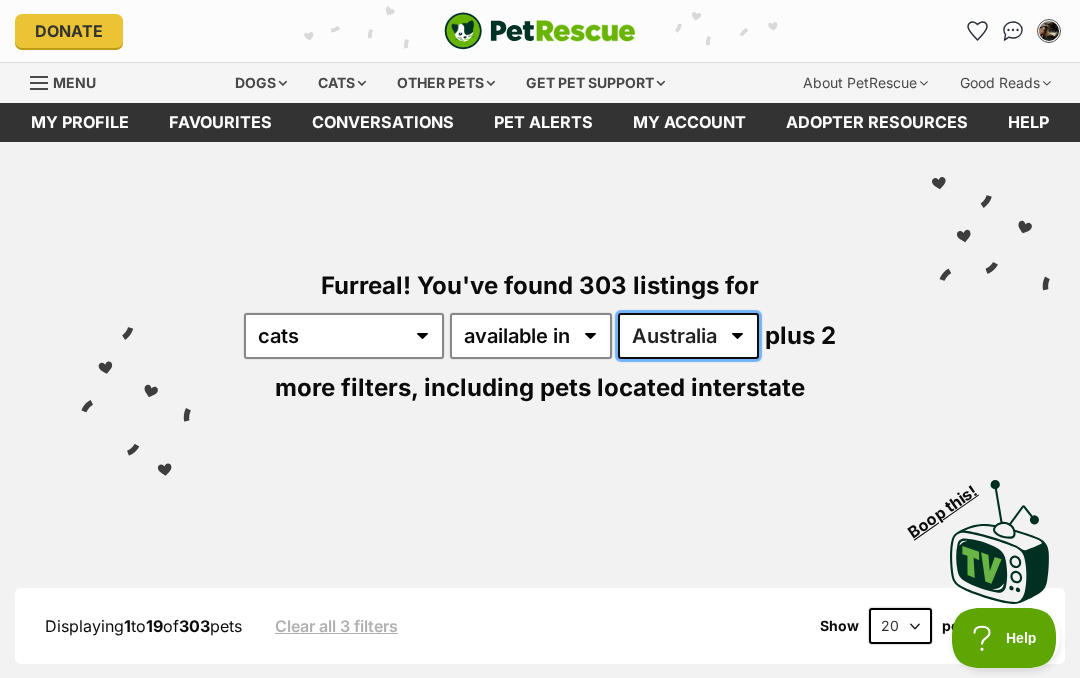 click on "Australia
ACT
NSW
NT
QLD
SA
TAS
VIC
WA" at bounding box center (688, 336) 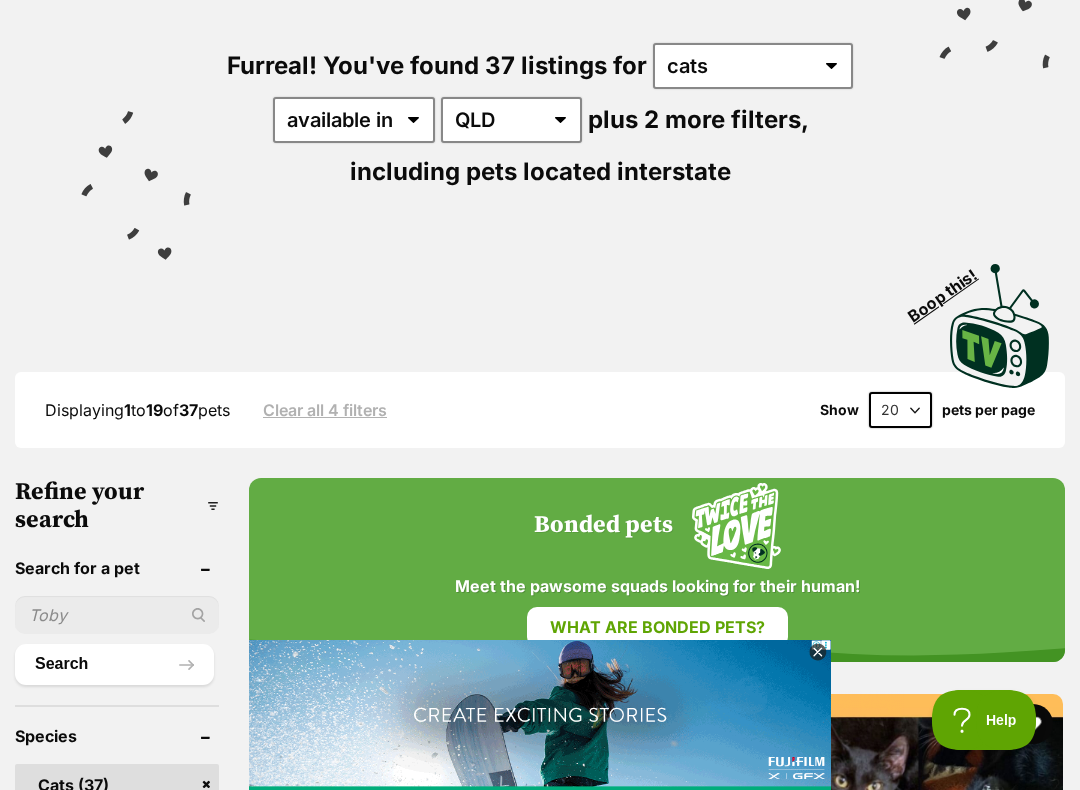 scroll, scrollTop: 235, scrollLeft: 0, axis: vertical 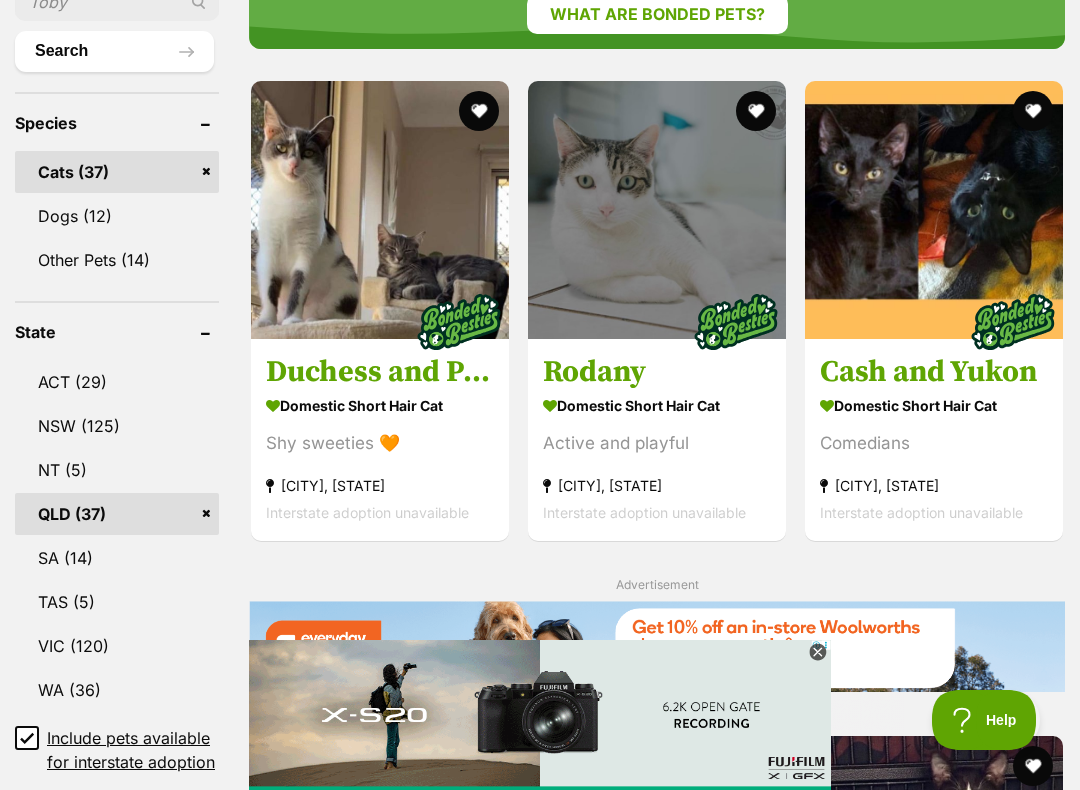 click at bounding box center (934, 210) 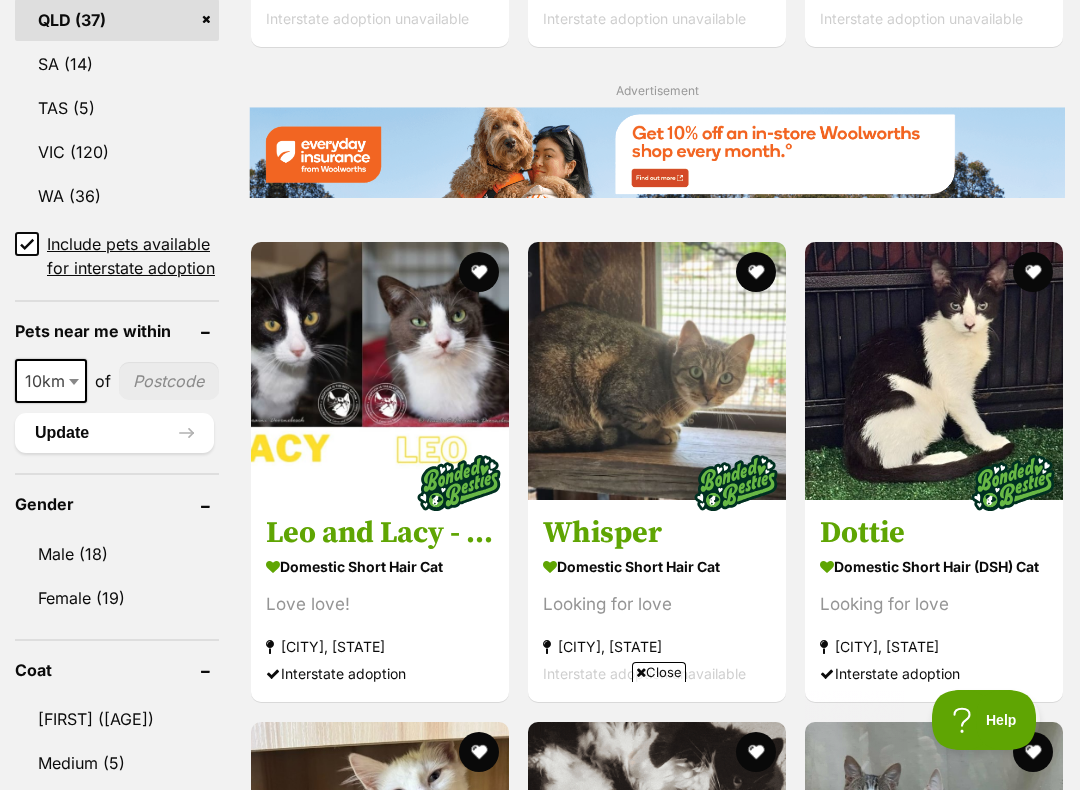 scroll, scrollTop: 0, scrollLeft: 0, axis: both 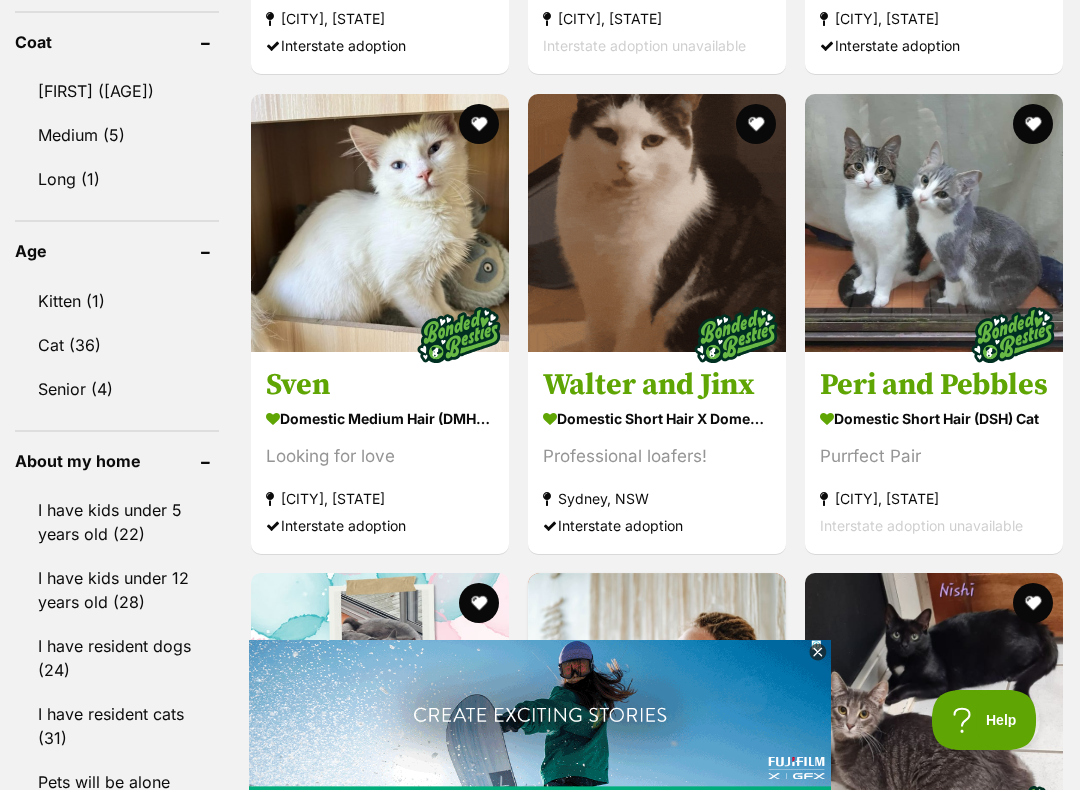 click at bounding box center (934, 223) 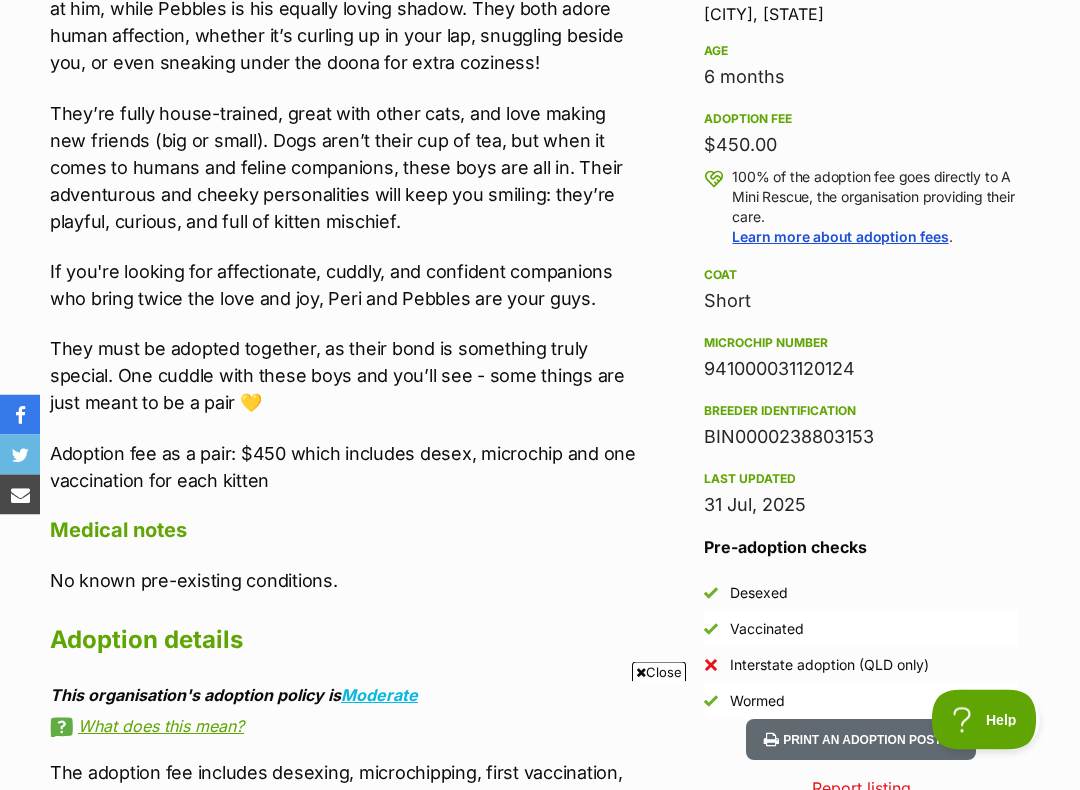 scroll, scrollTop: 1242, scrollLeft: 0, axis: vertical 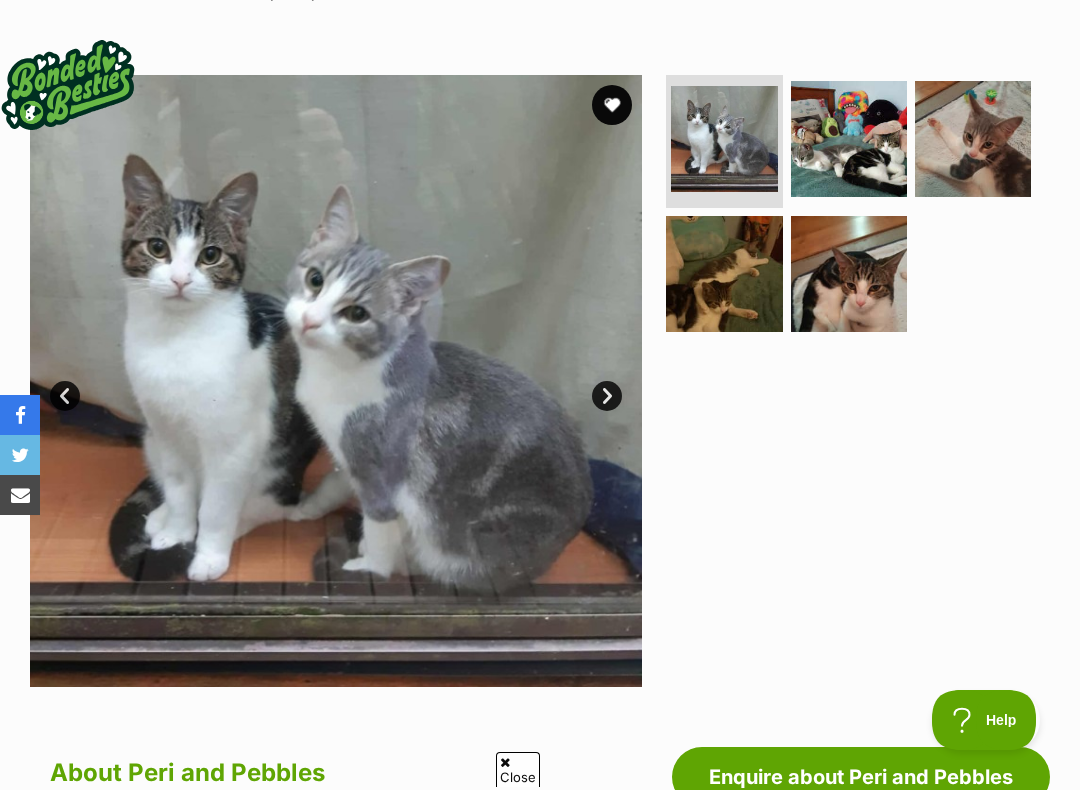 click on "Next" at bounding box center [607, 396] 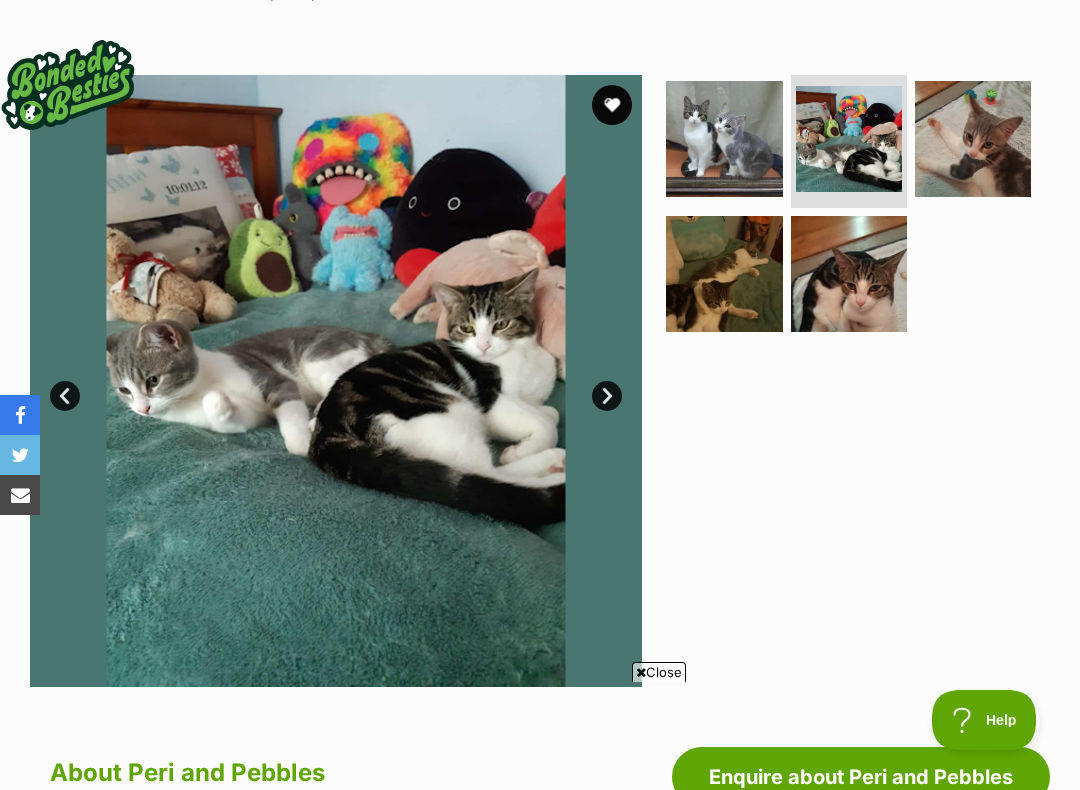 scroll, scrollTop: 0, scrollLeft: 0, axis: both 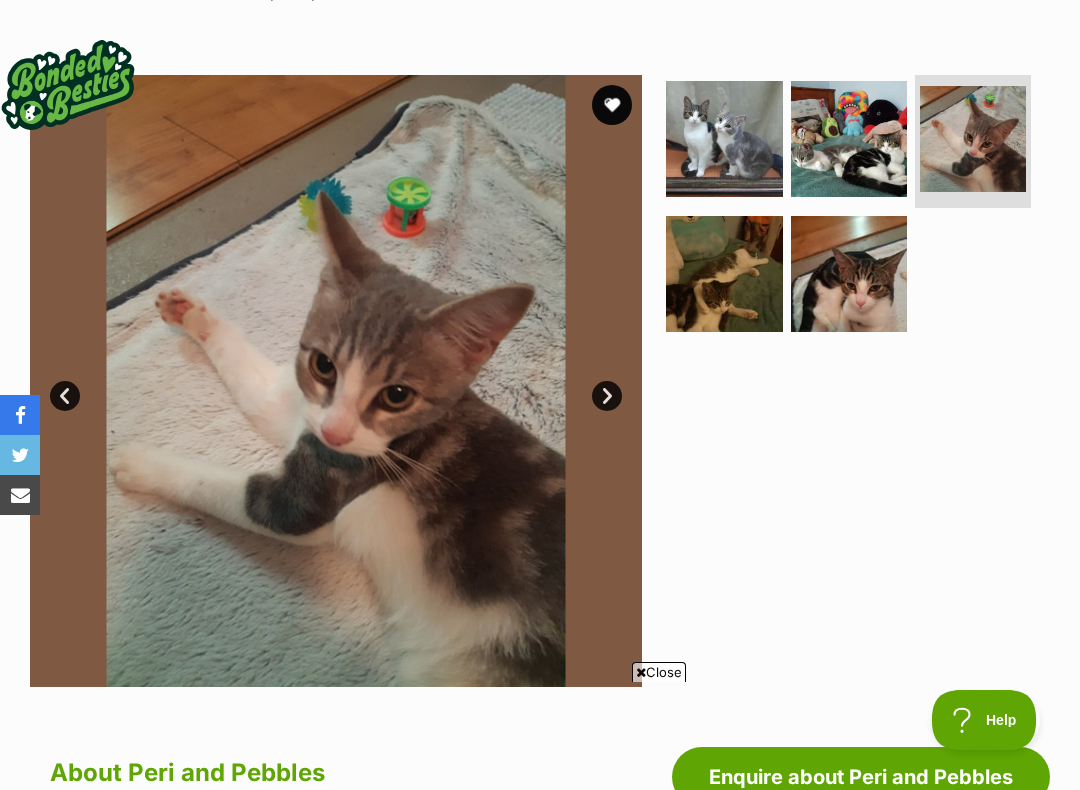 click on "Next" at bounding box center (607, 396) 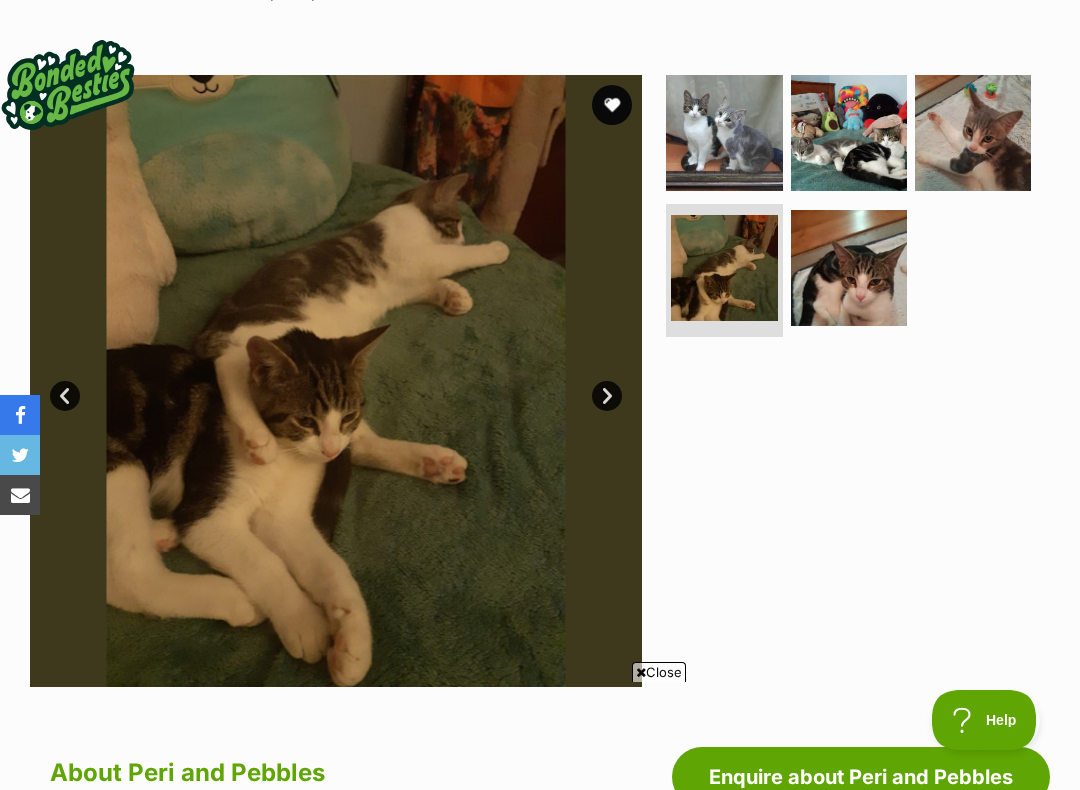 click at bounding box center (336, 381) 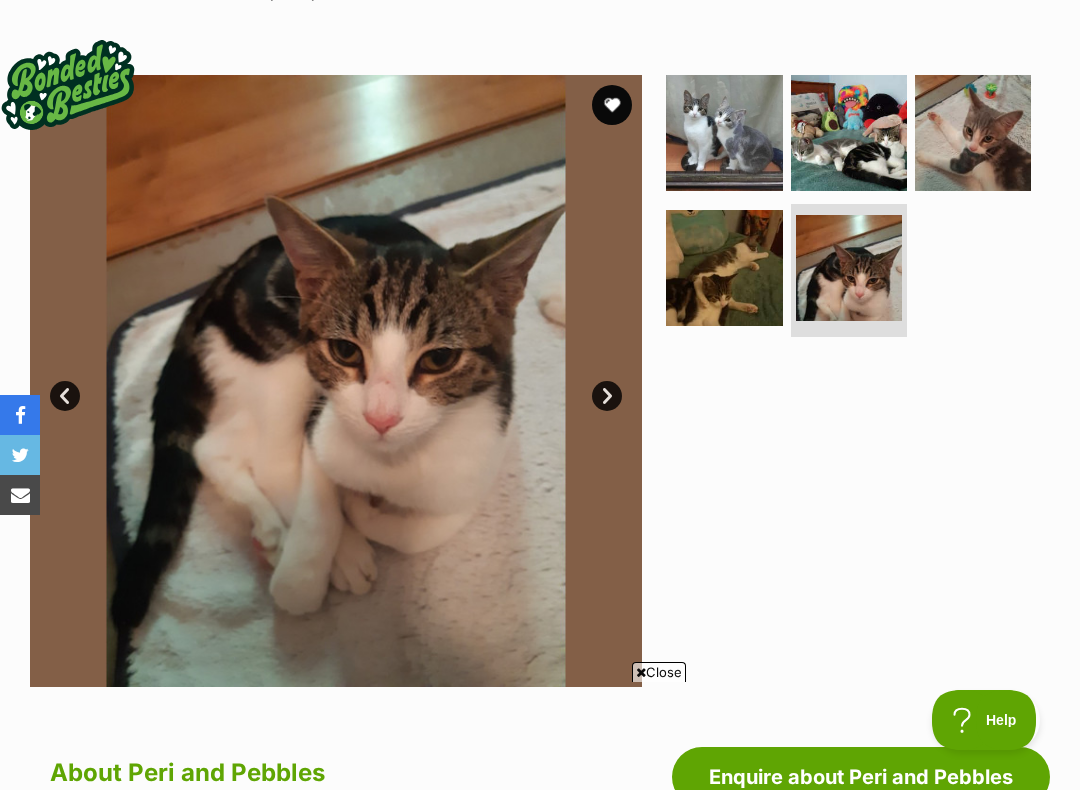 click on "Next" at bounding box center [607, 396] 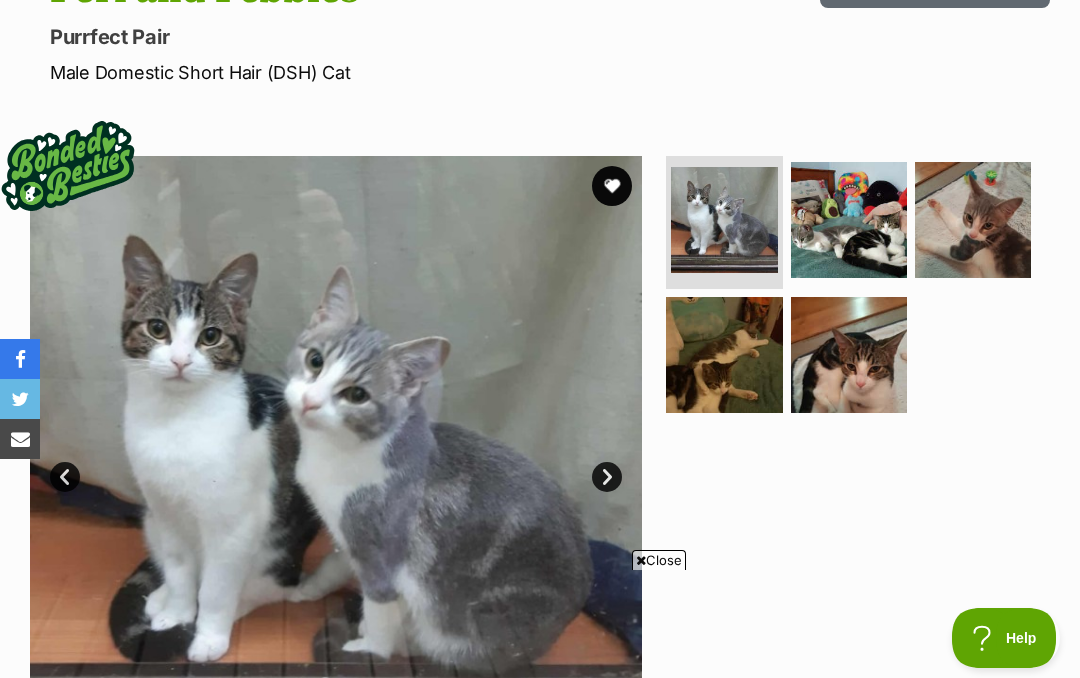 scroll, scrollTop: 0, scrollLeft: 0, axis: both 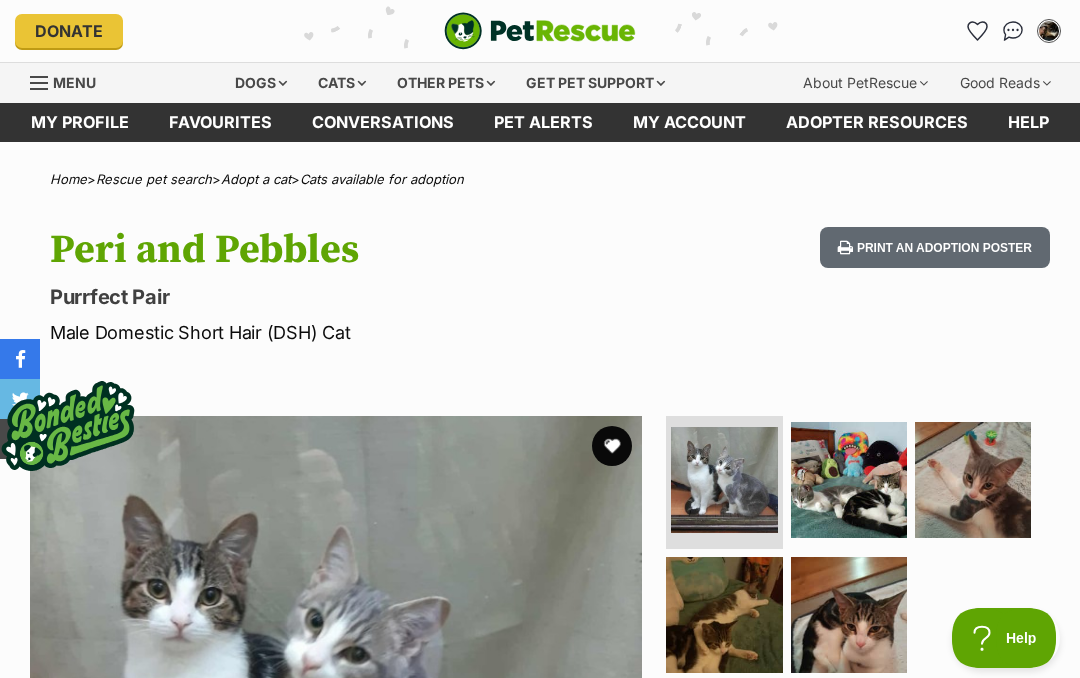 click at bounding box center (612, 446) 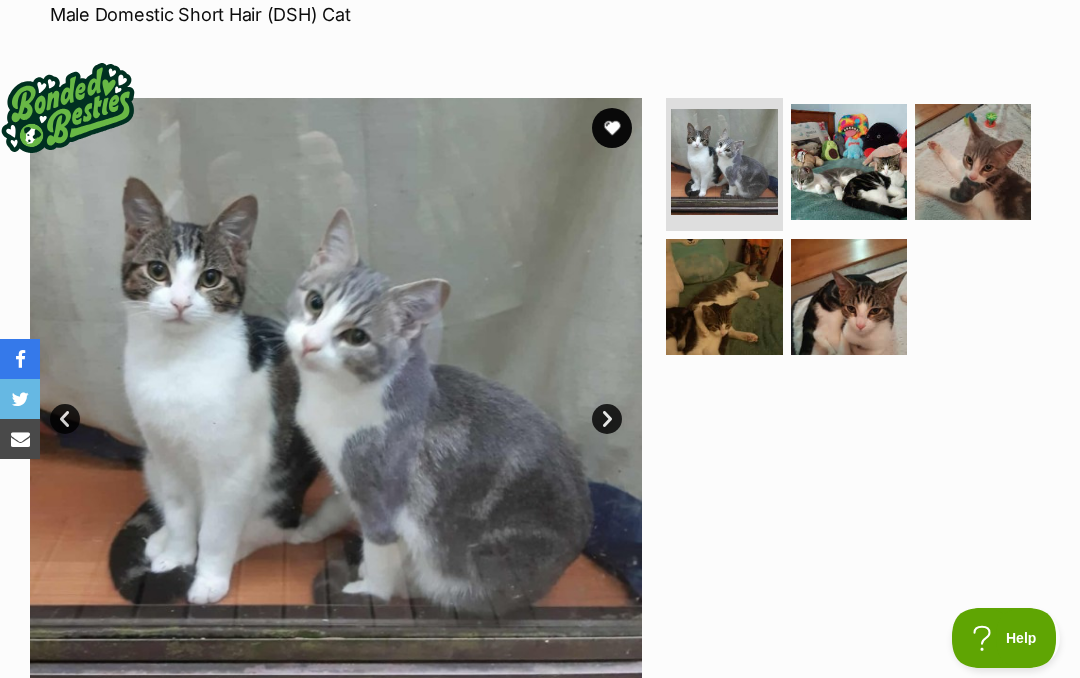 scroll, scrollTop: 0, scrollLeft: 0, axis: both 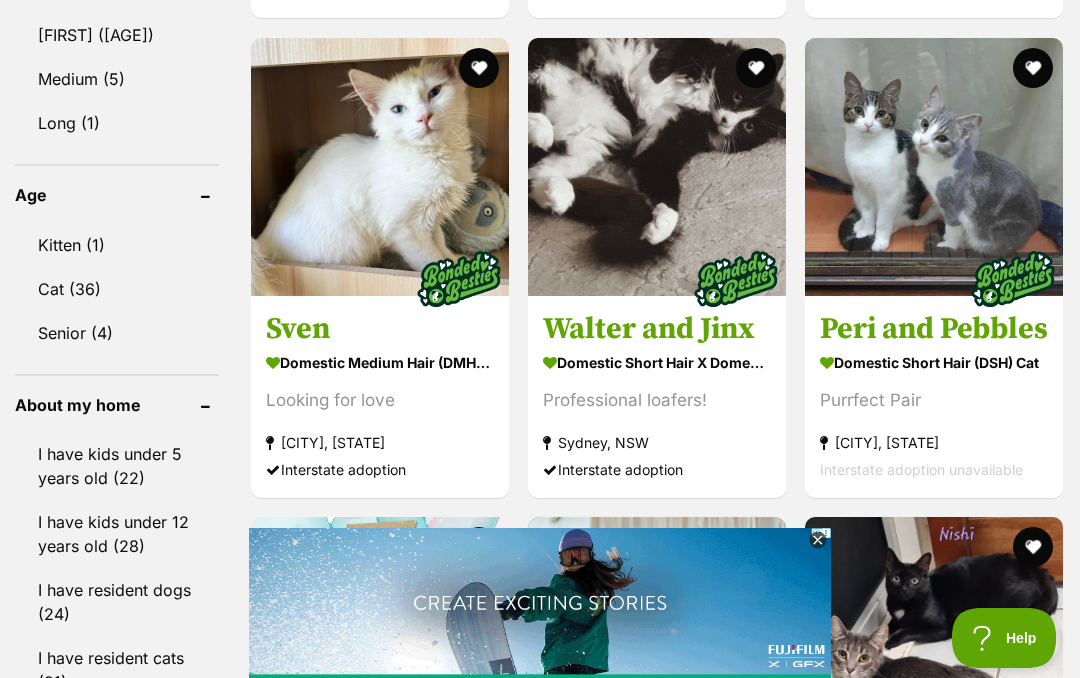 click at bounding box center [1033, 68] 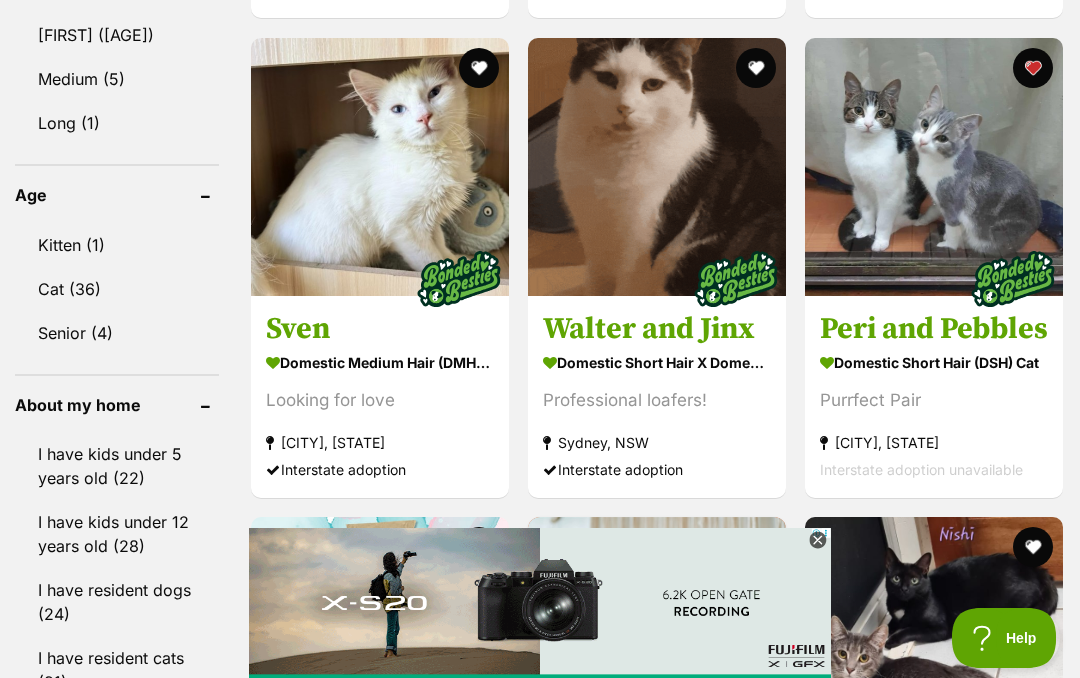 click 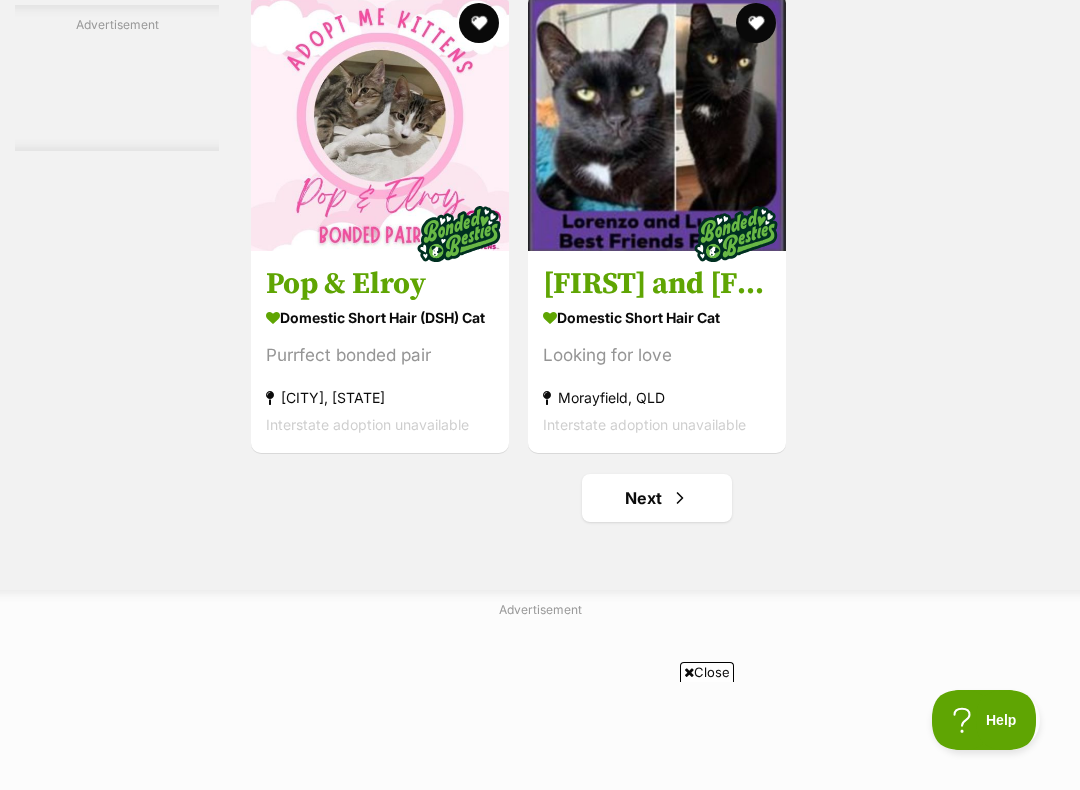 scroll, scrollTop: 3987, scrollLeft: 0, axis: vertical 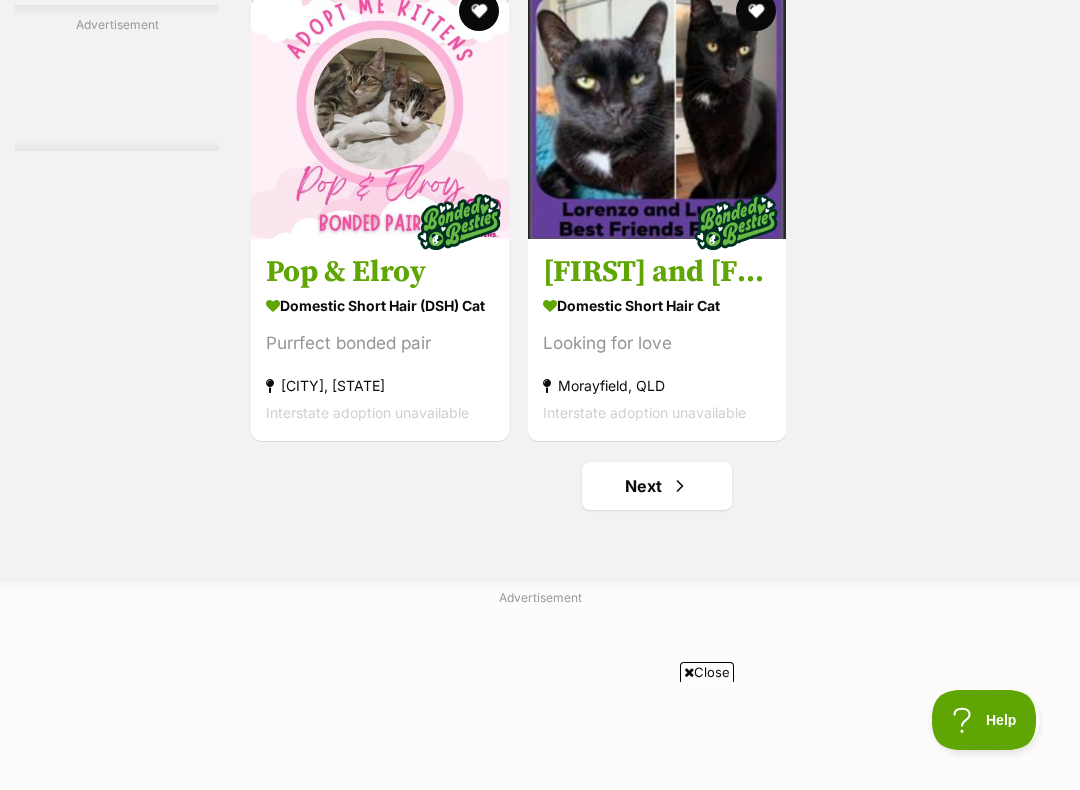 click at bounding box center (657, 110) 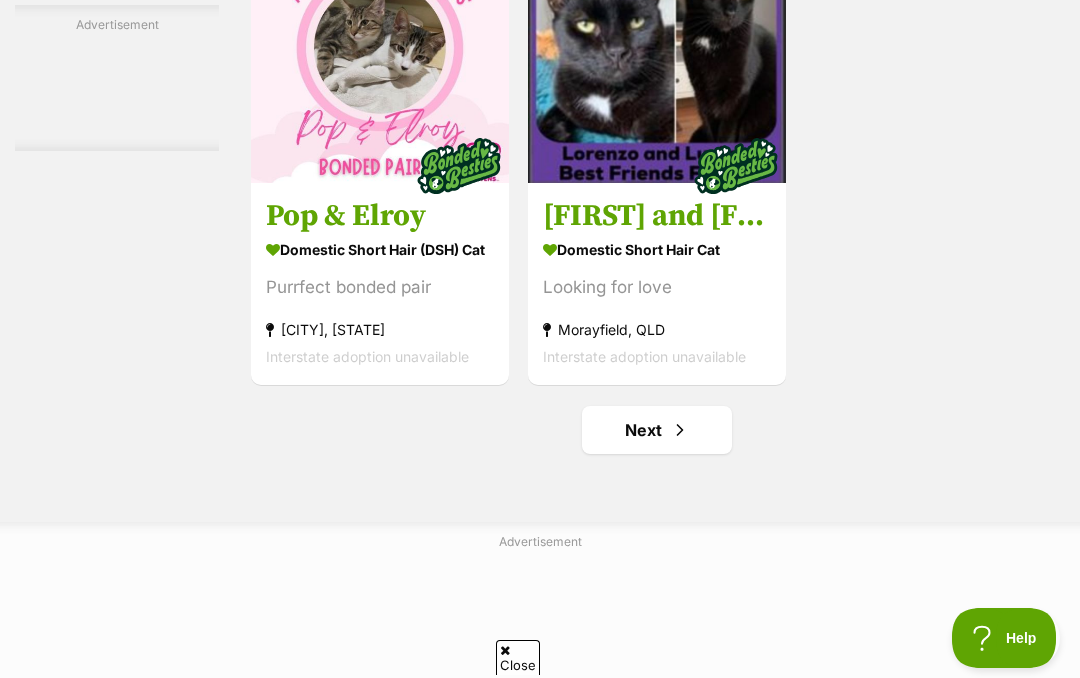 scroll, scrollTop: 0, scrollLeft: 0, axis: both 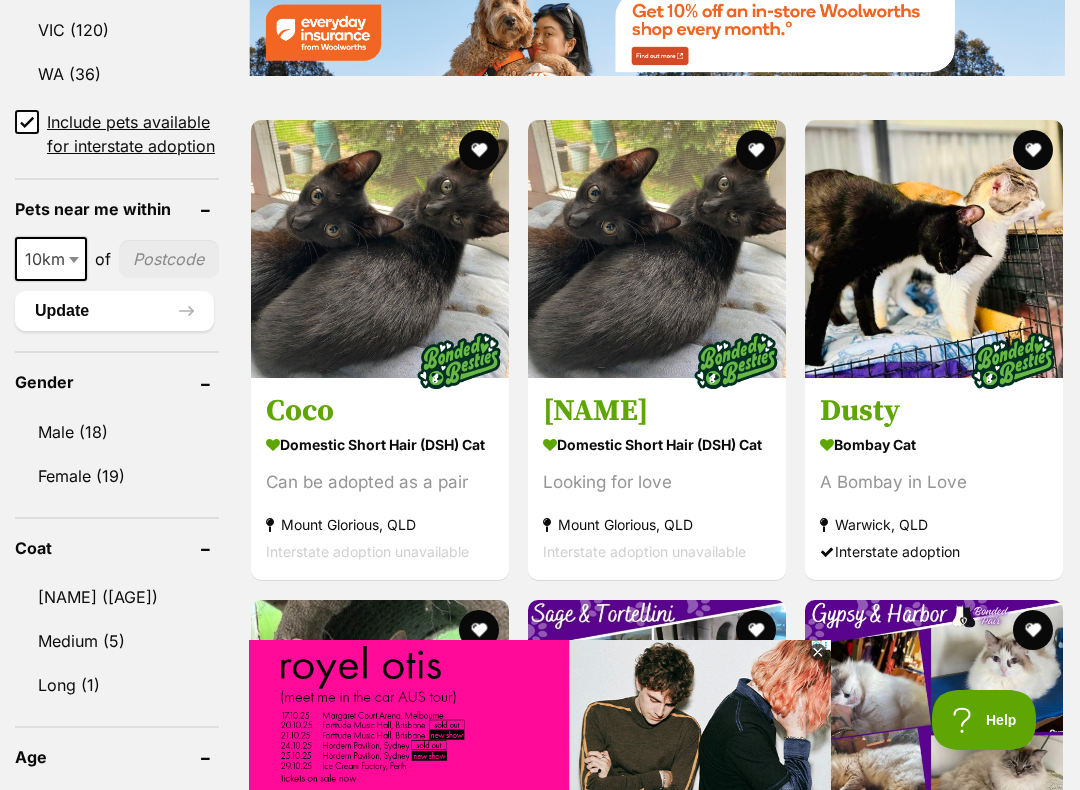 click at bounding box center (657, 249) 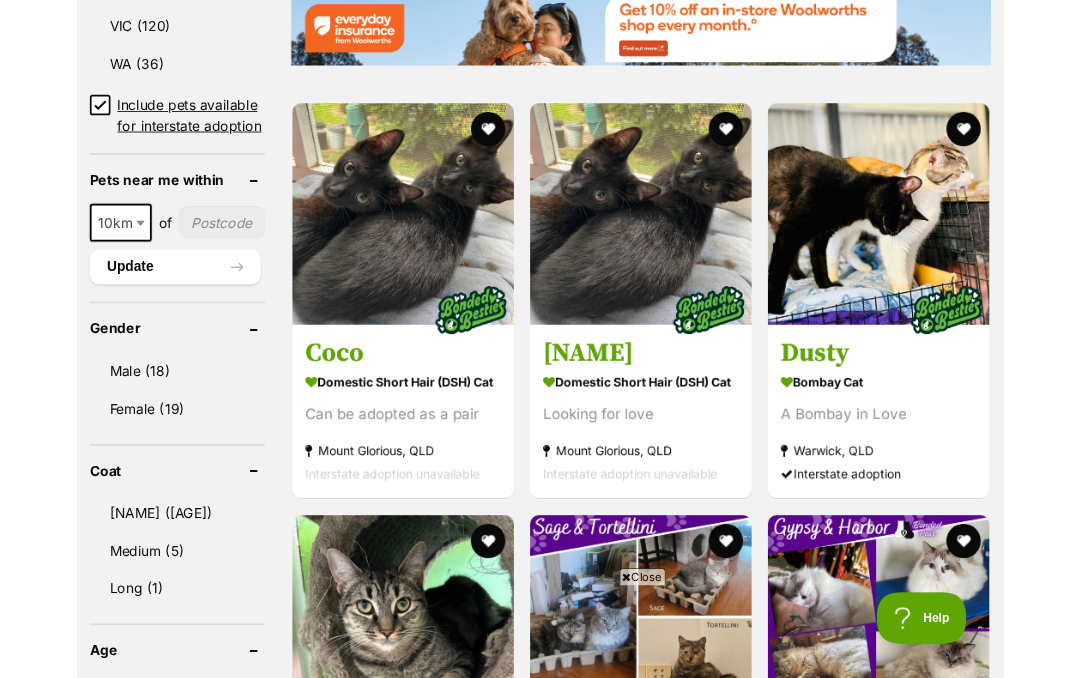scroll, scrollTop: 1507, scrollLeft: 0, axis: vertical 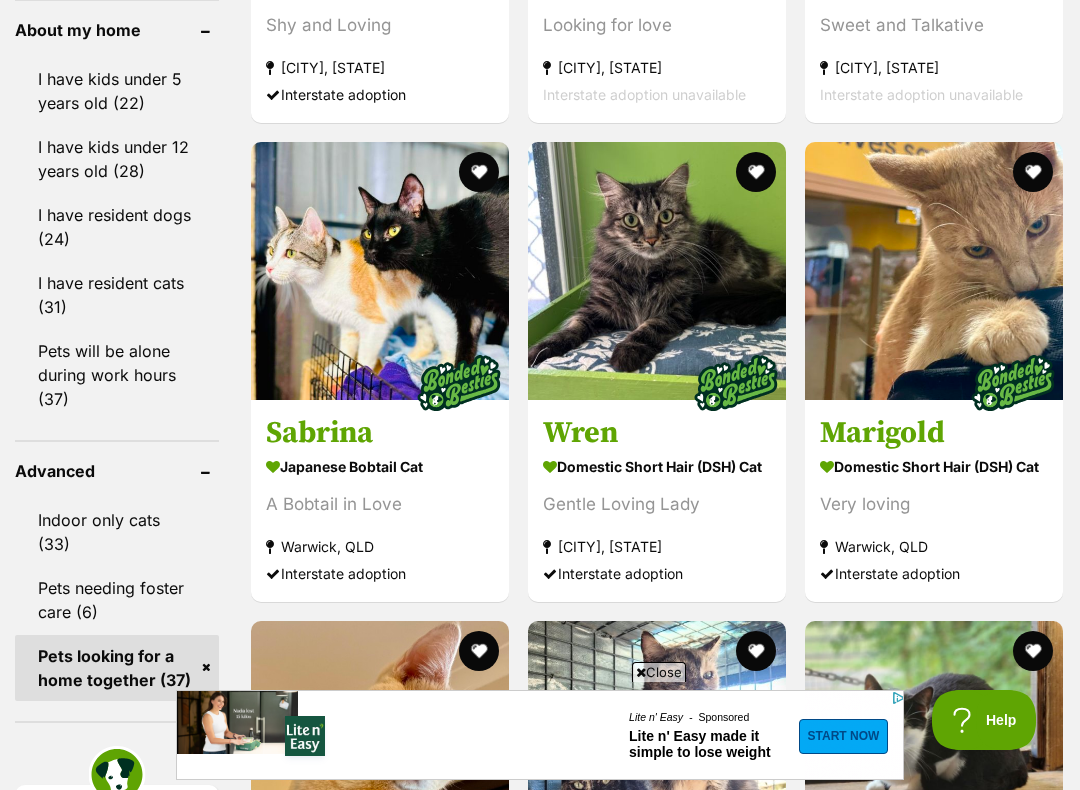click at bounding box center [657, 271] 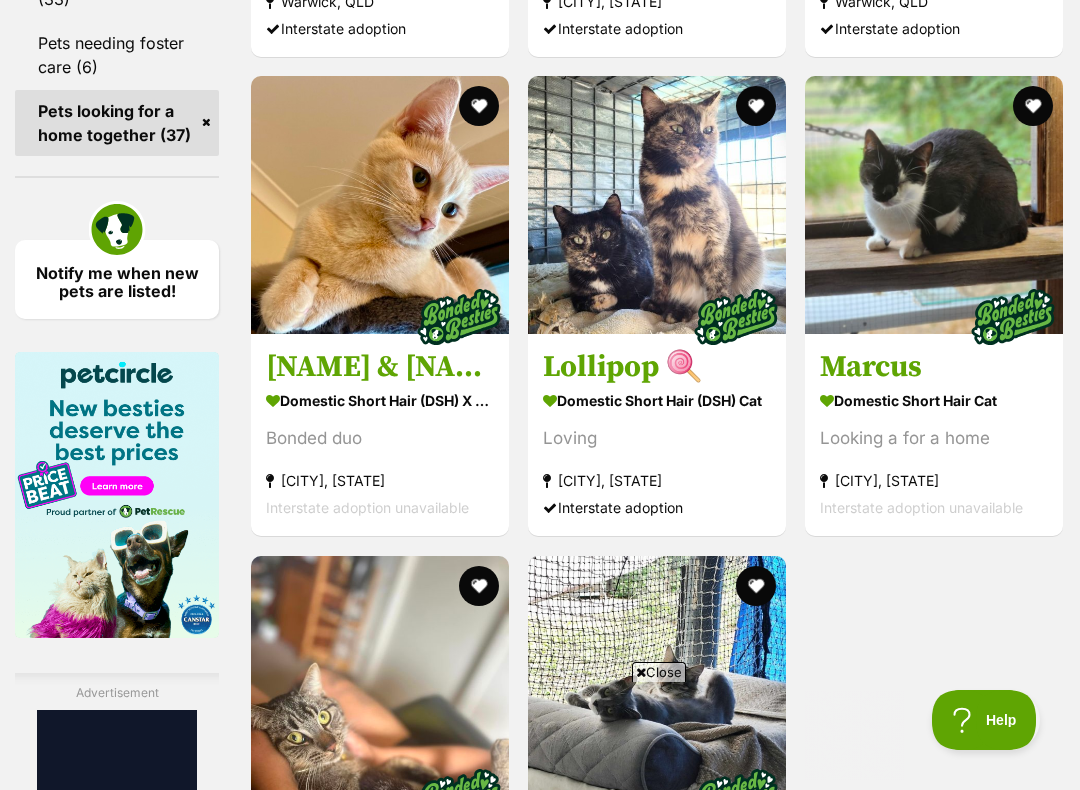 scroll, scrollTop: 0, scrollLeft: 0, axis: both 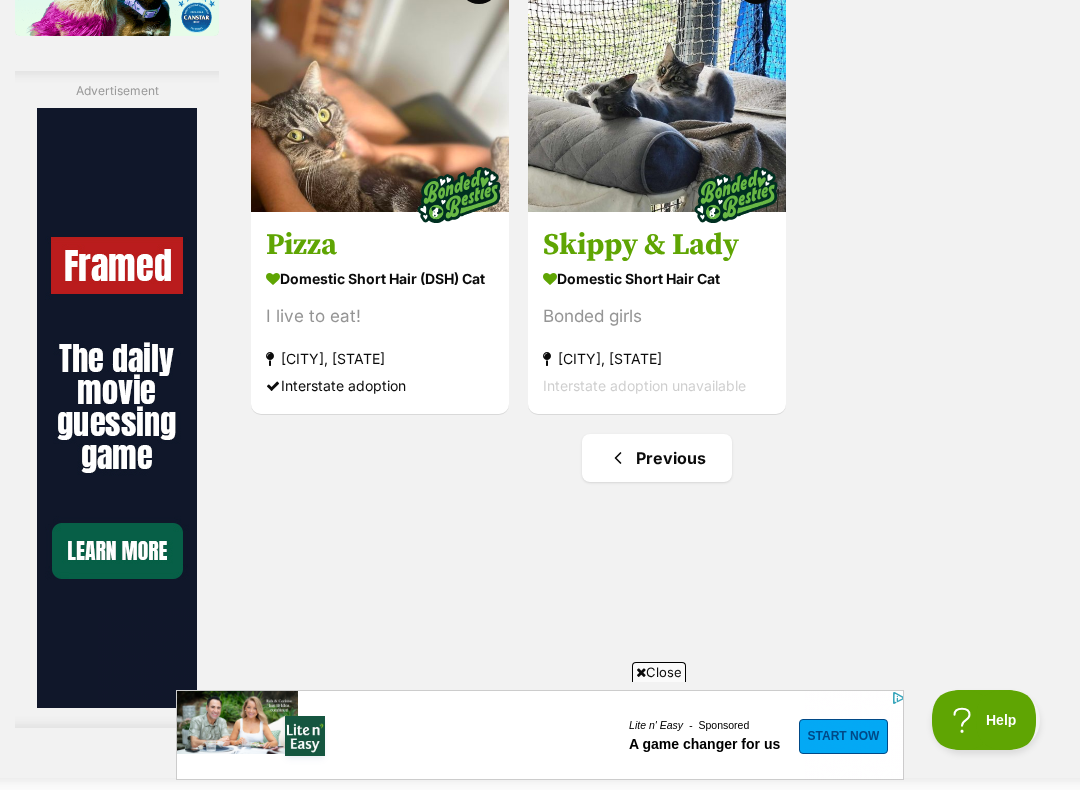 click at bounding box center [657, 83] 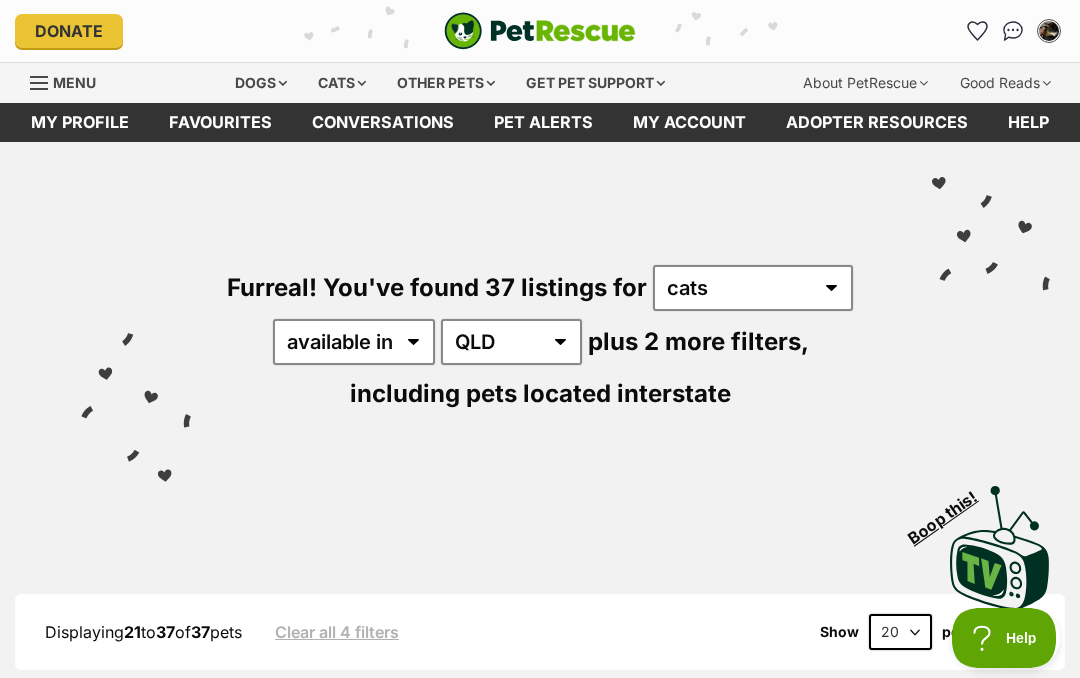 scroll, scrollTop: 0, scrollLeft: 0, axis: both 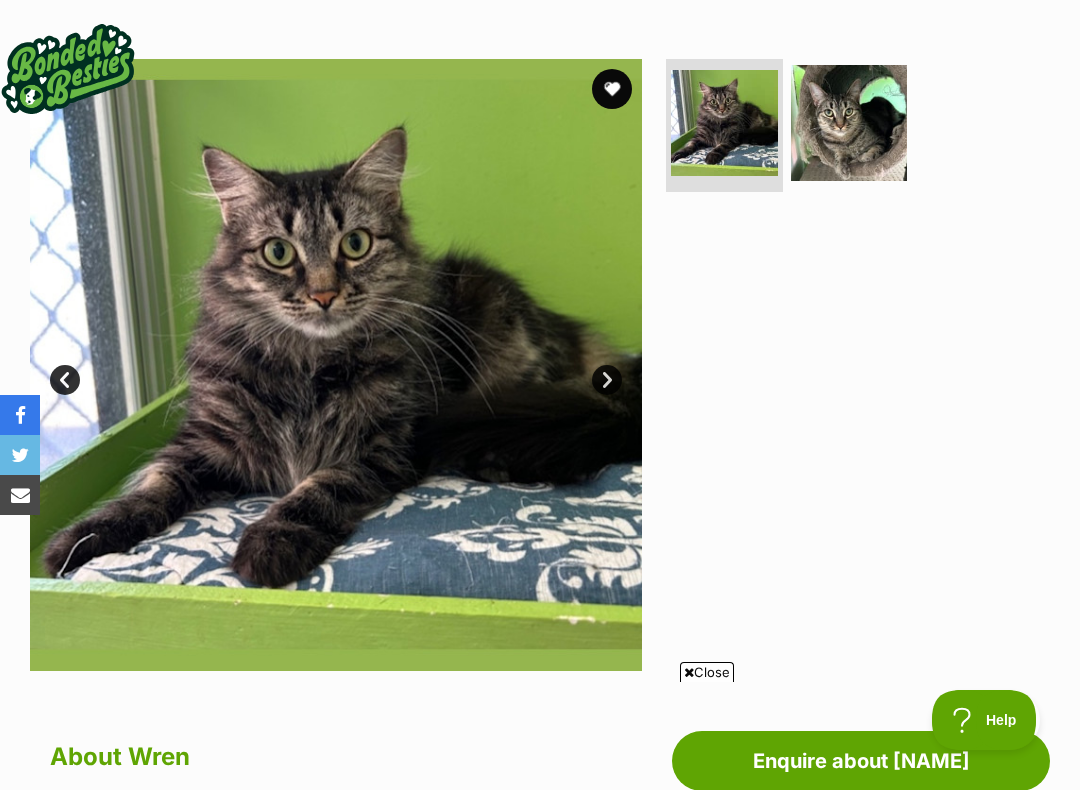 click on "Next" at bounding box center (607, 380) 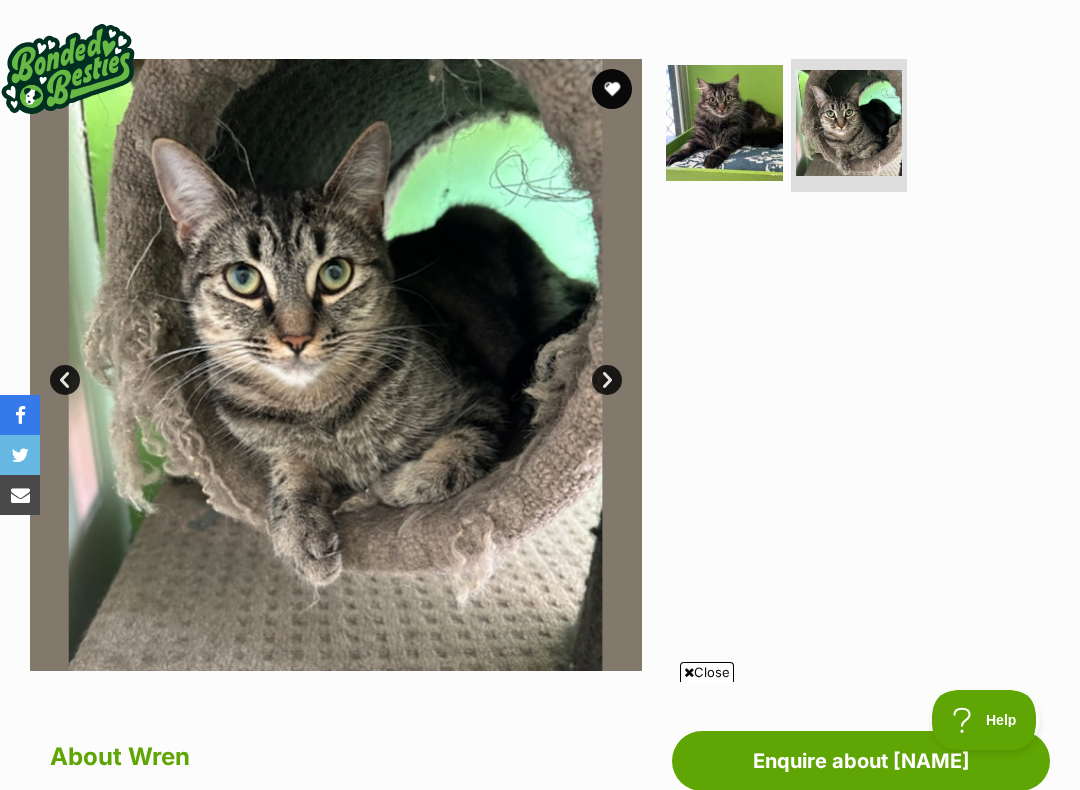 click on "Next" at bounding box center (607, 380) 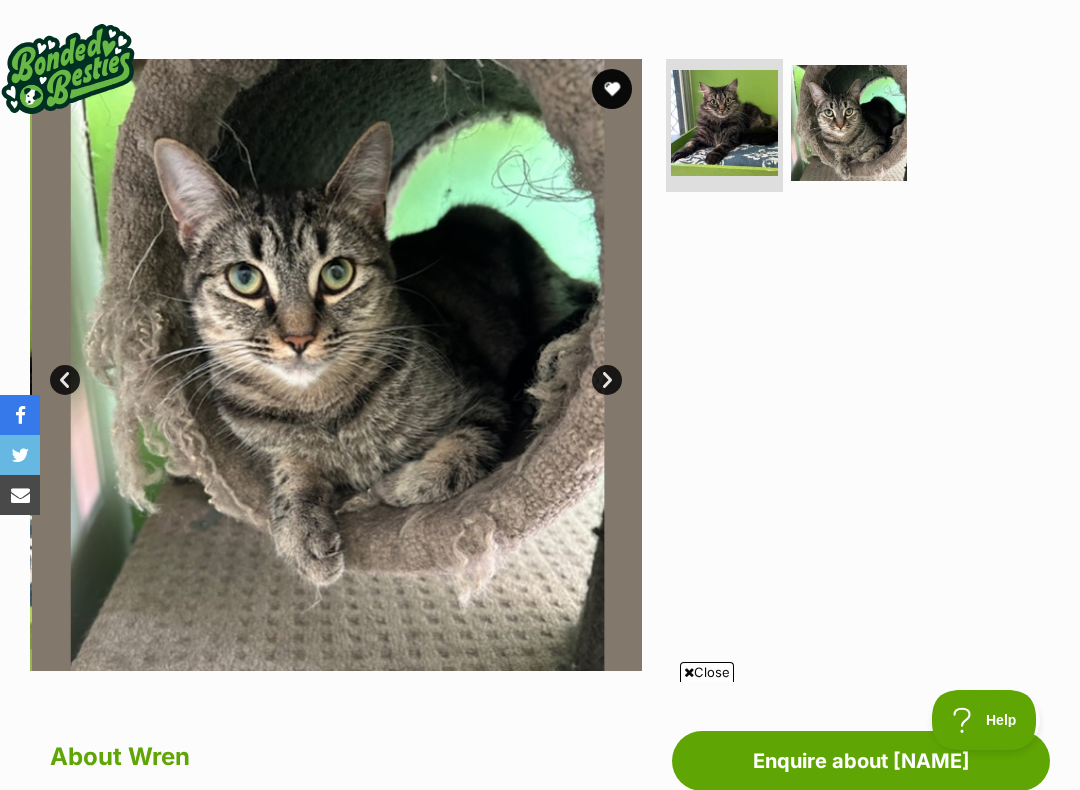 scroll, scrollTop: 0, scrollLeft: 0, axis: both 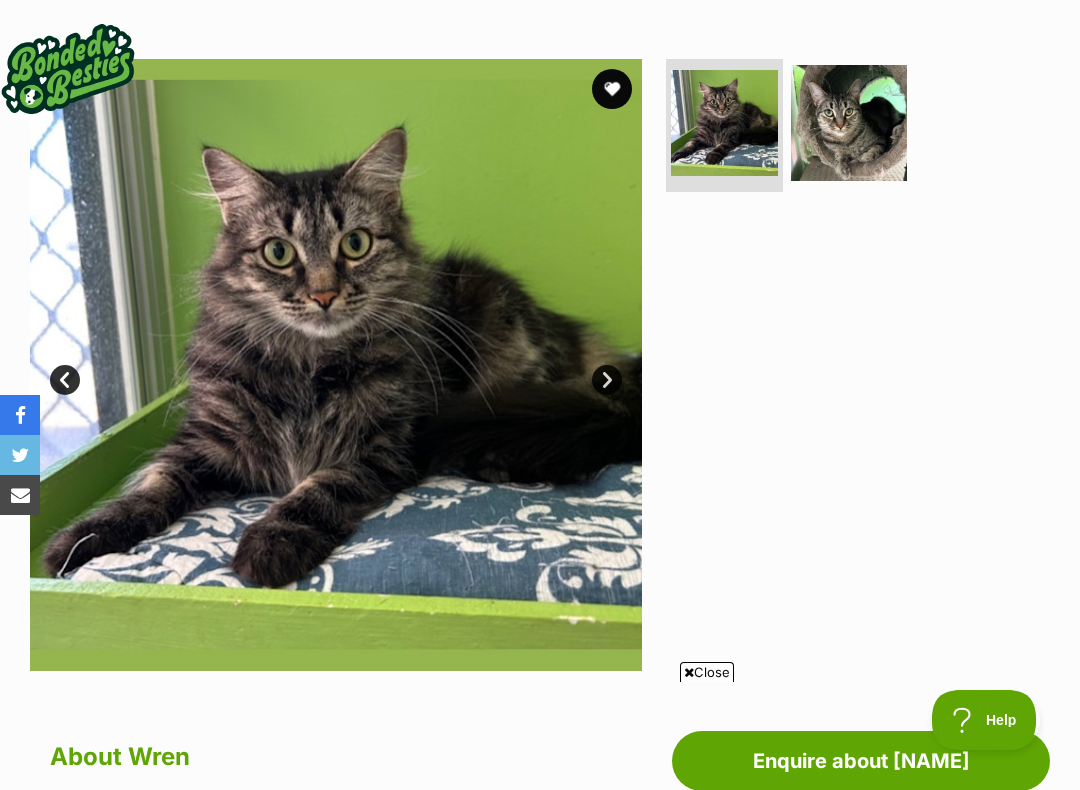 click on "Next" at bounding box center (607, 380) 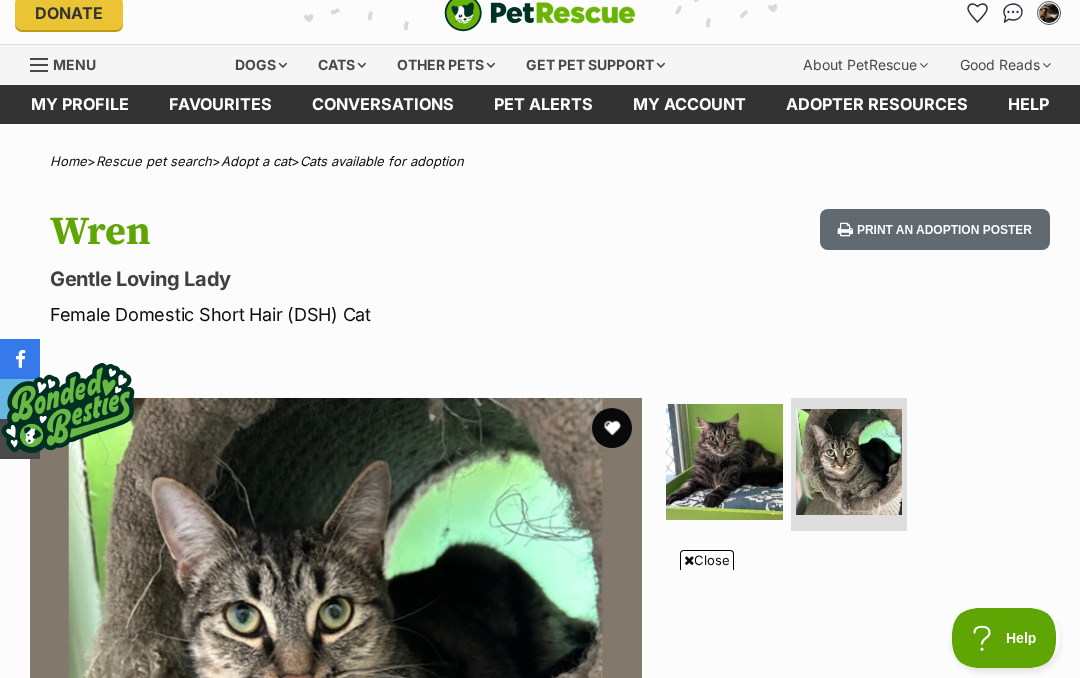 scroll, scrollTop: 0, scrollLeft: 0, axis: both 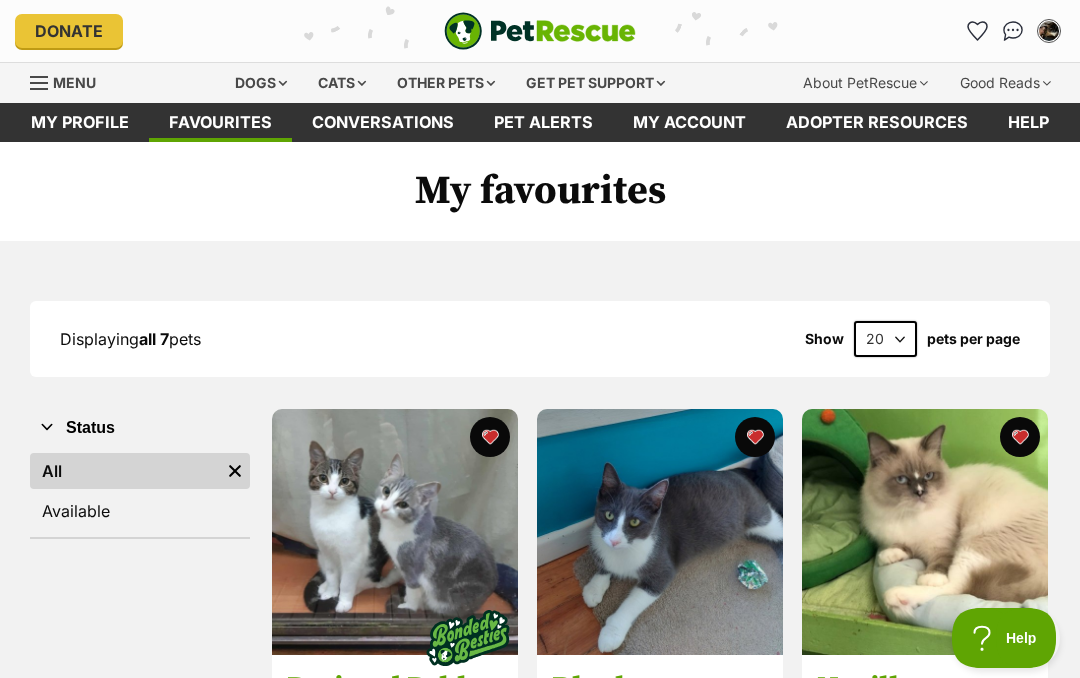 click on "My profile" at bounding box center [80, 122] 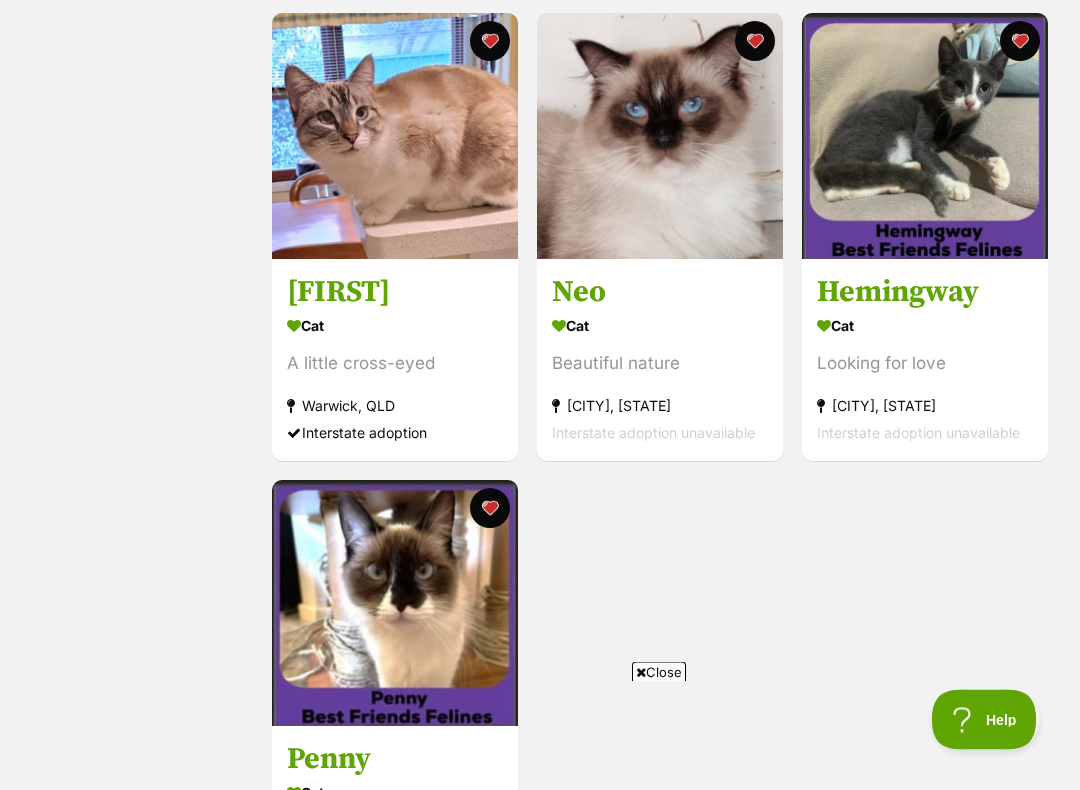 scroll, scrollTop: 865, scrollLeft: 0, axis: vertical 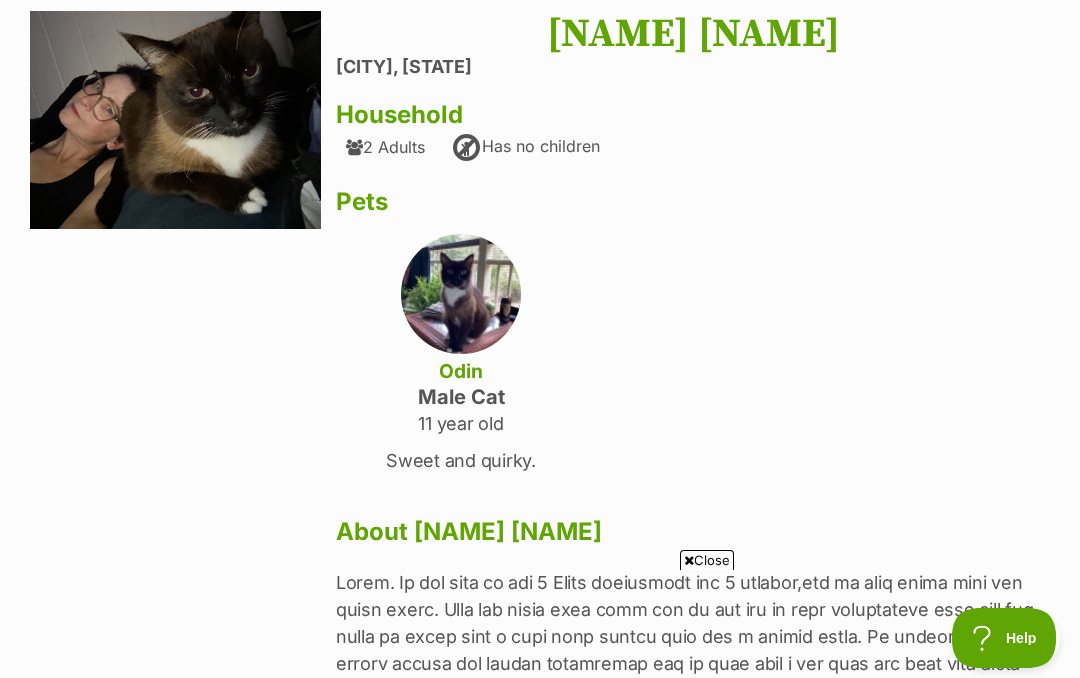 click at bounding box center (461, 294) 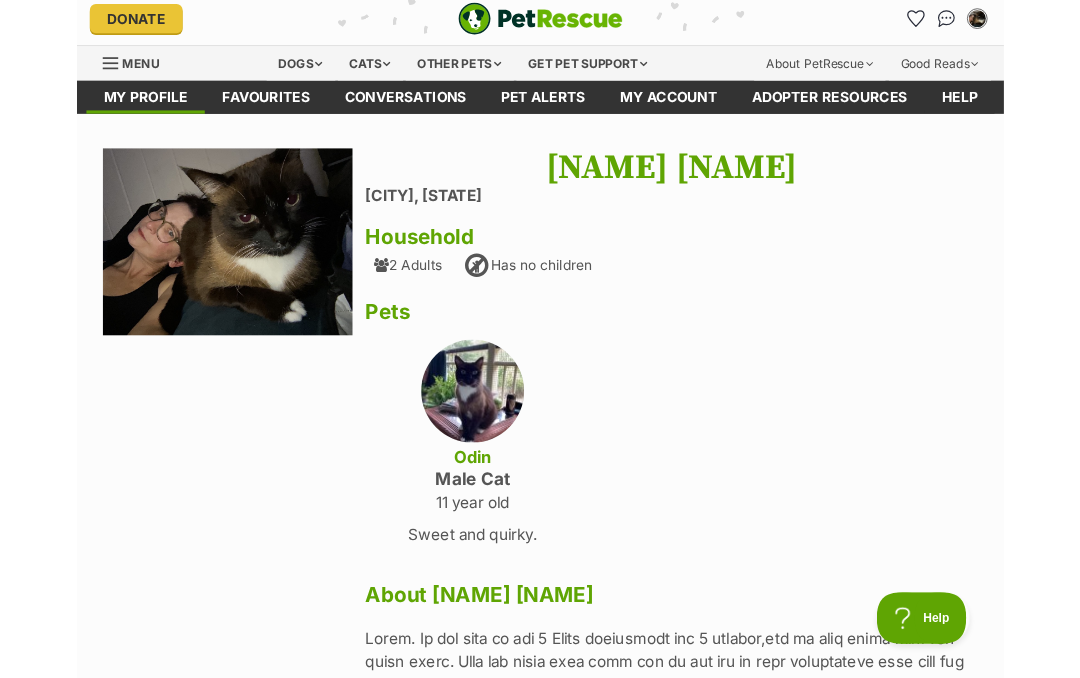 scroll, scrollTop: 0, scrollLeft: 0, axis: both 